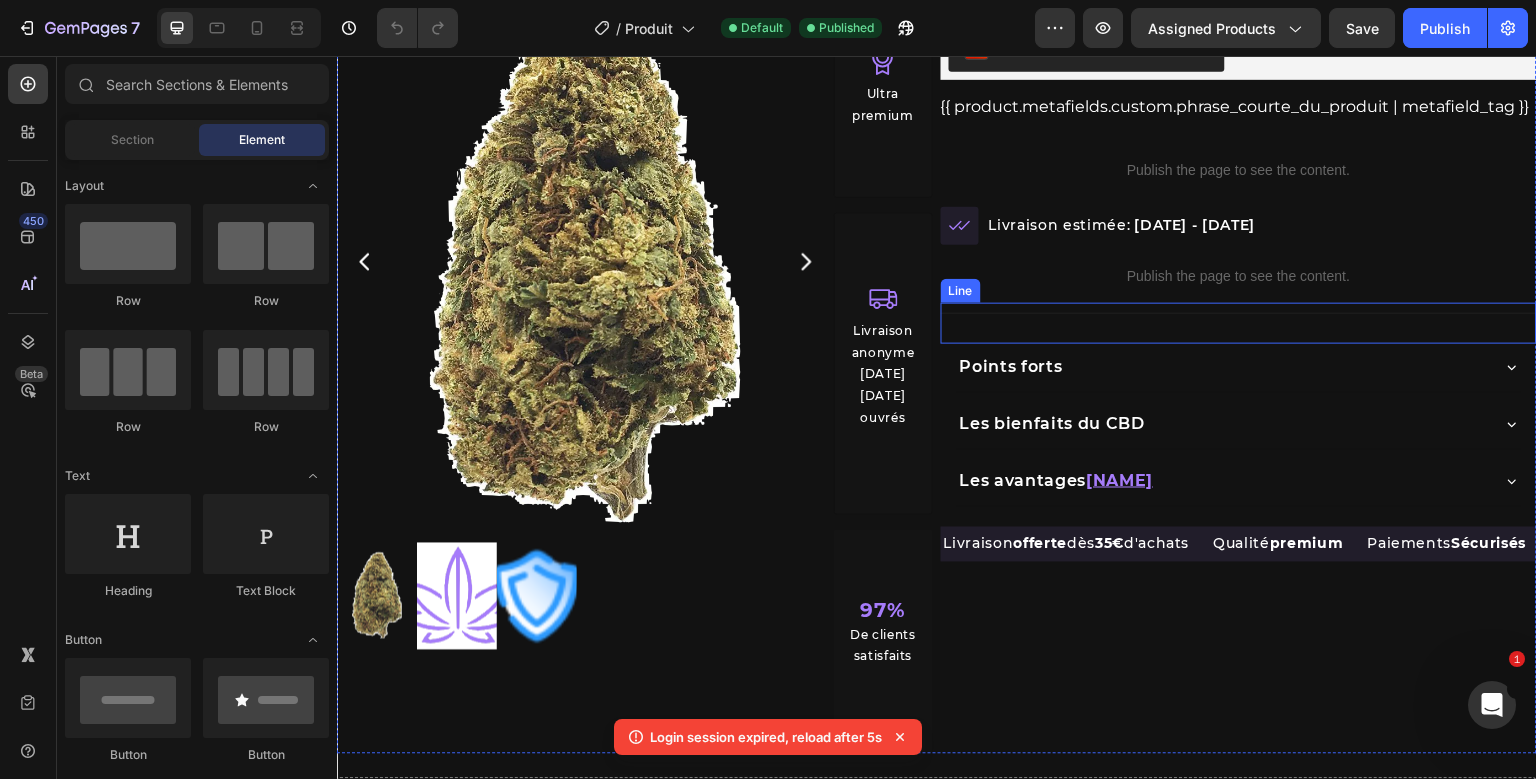 scroll, scrollTop: 165, scrollLeft: 0, axis: vertical 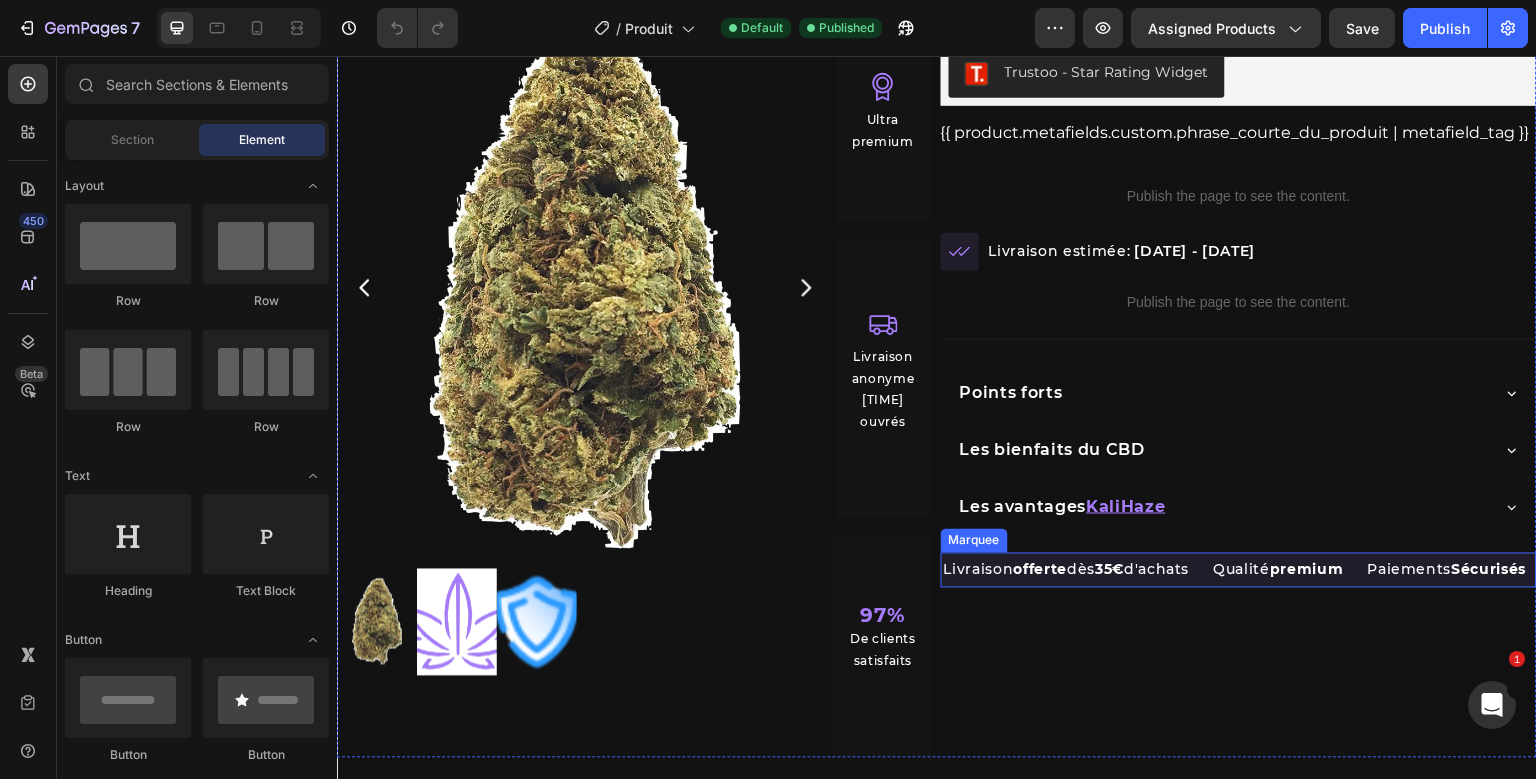 click on "Livraison  offerte  dès  [PRICE]  d'achats Text Block" at bounding box center (1077, 570) 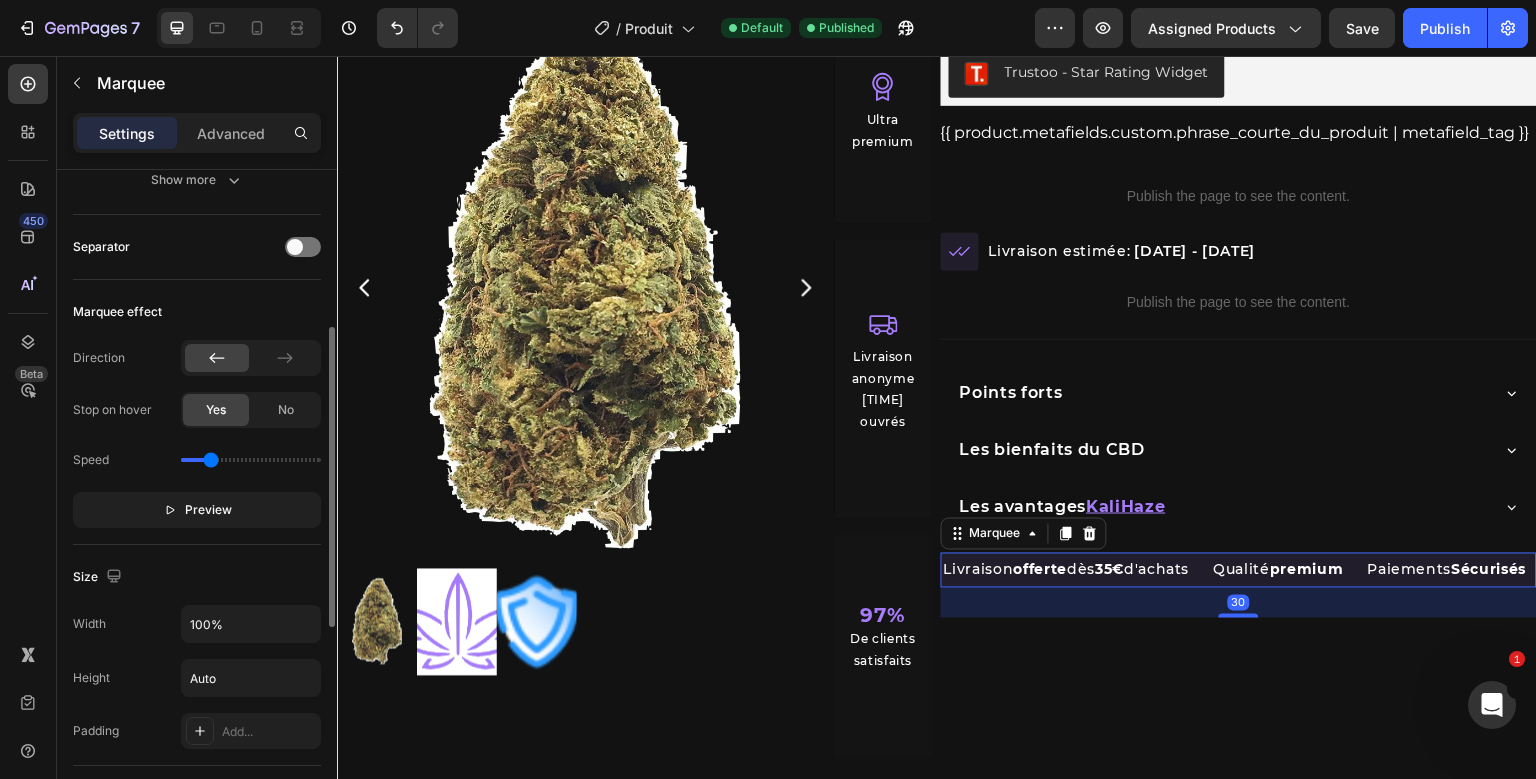 scroll, scrollTop: 348, scrollLeft: 0, axis: vertical 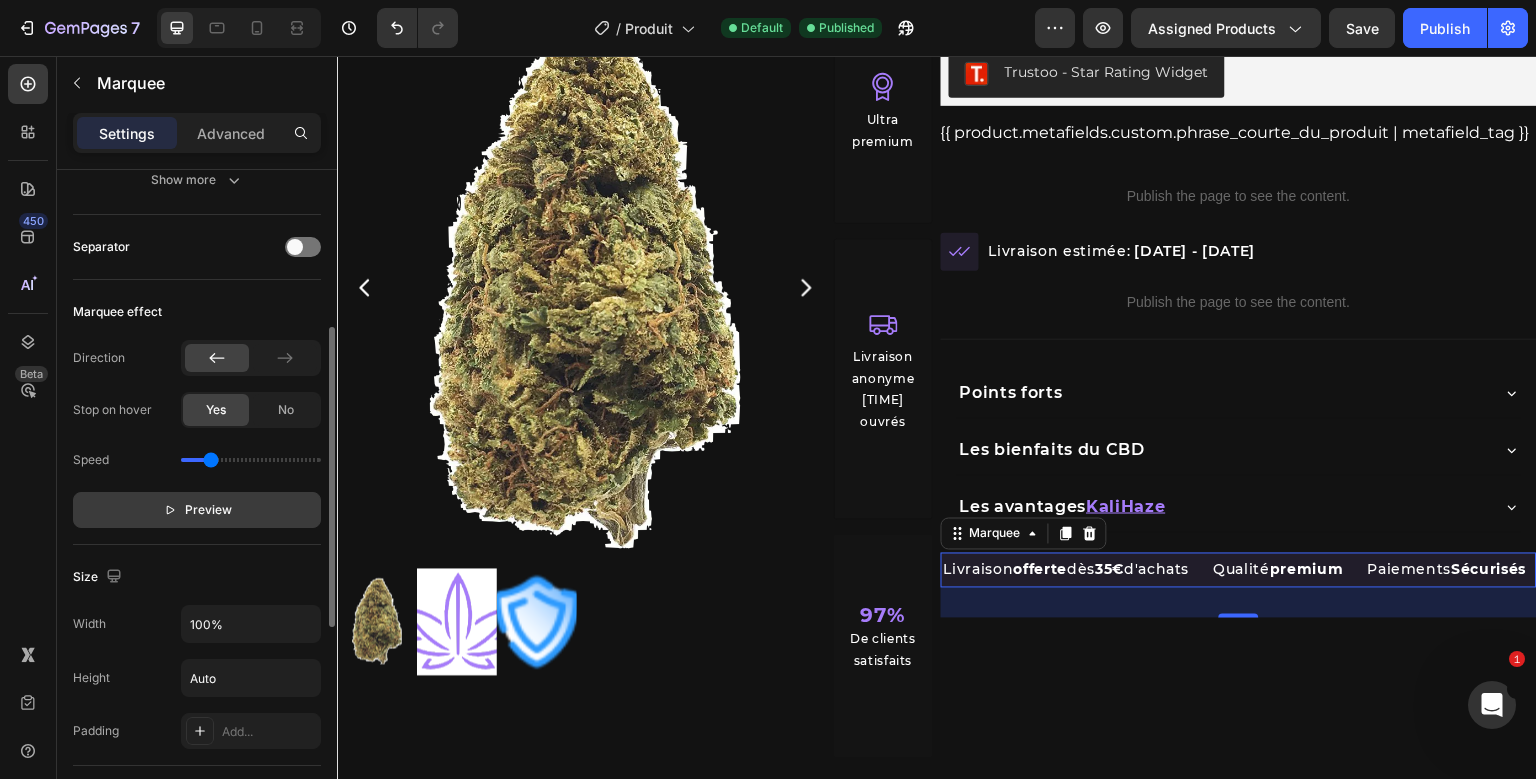 click on "Preview" at bounding box center (197, 510) 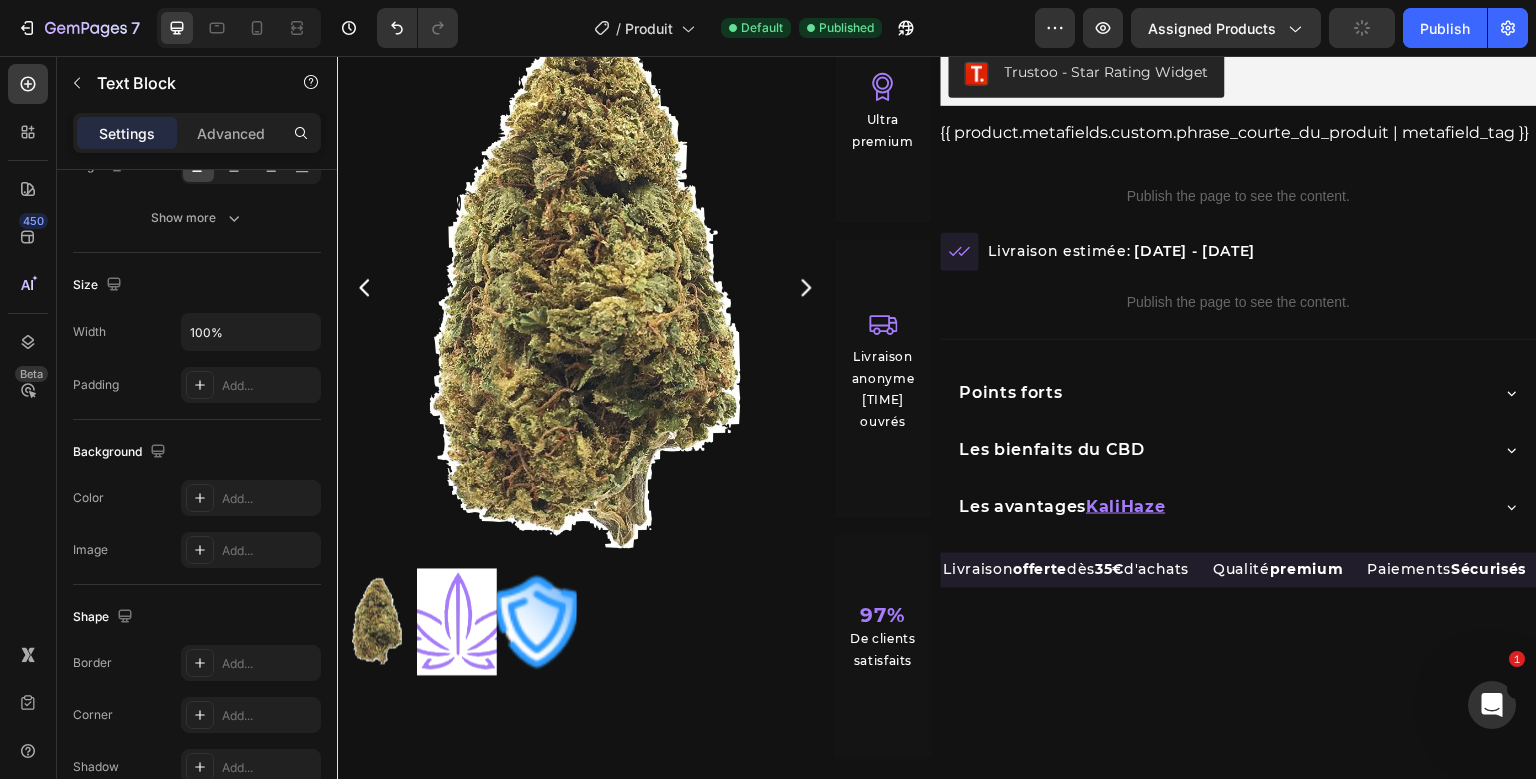 click on "[PERCENTAGE]  de  cashback  sur chaques commandes Text Block   [NUMBER]" at bounding box center [2007, 570] 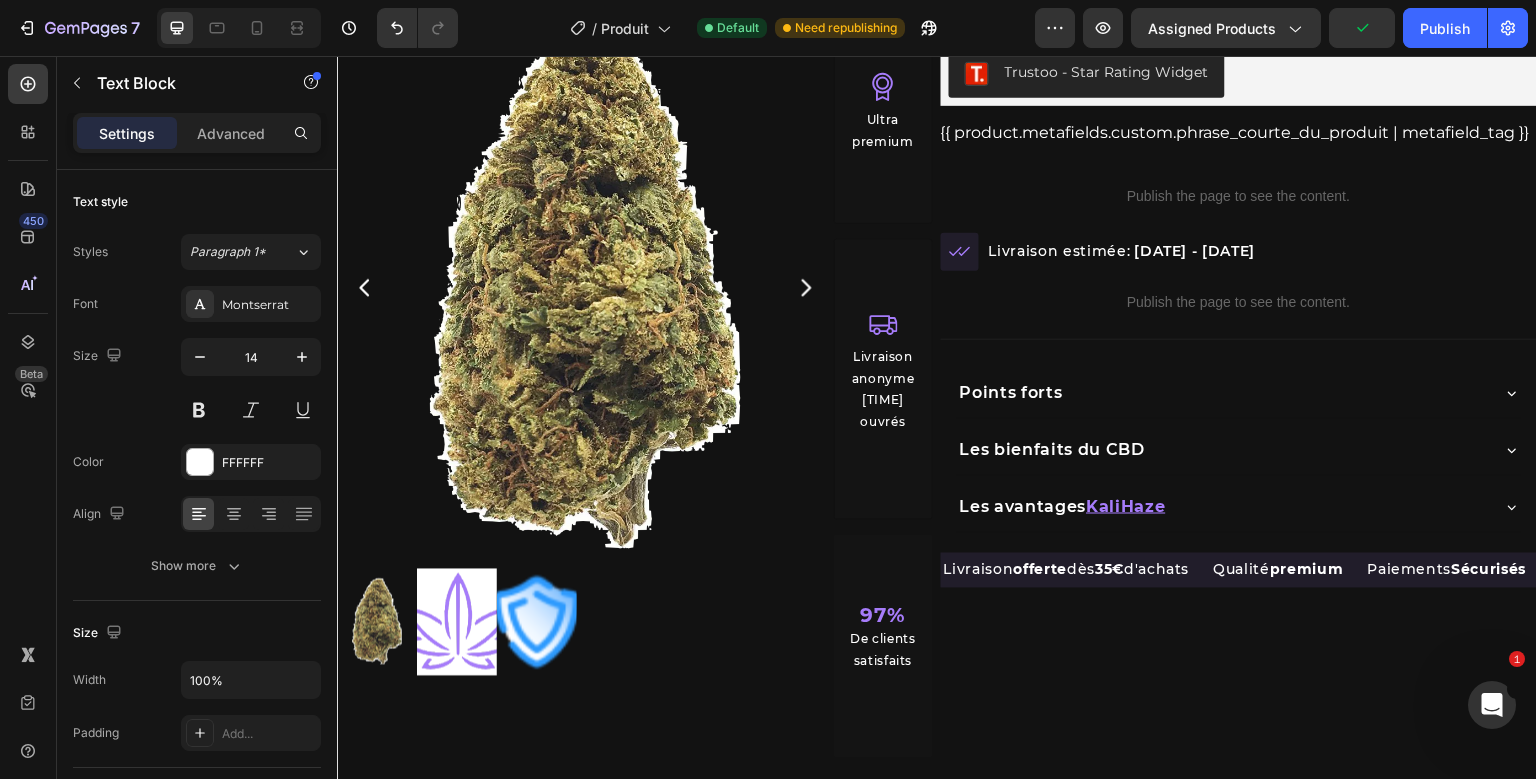 click on "[PERCENTAGE]  de  cashback  sur chaques commandes Text Block   [NUMBER]" at bounding box center (1982, 570) 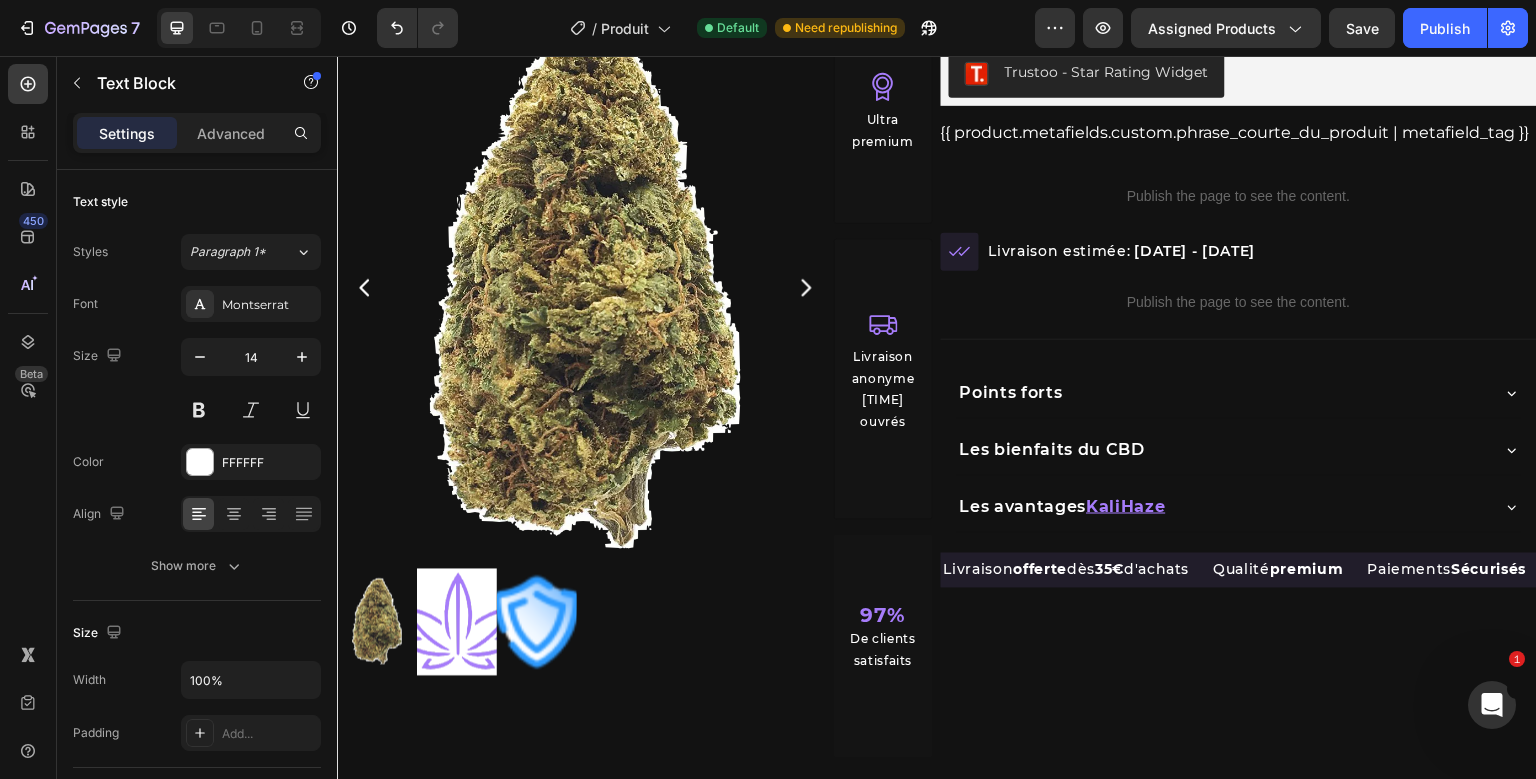 scroll, scrollTop: 0, scrollLeft: 237, axis: horizontal 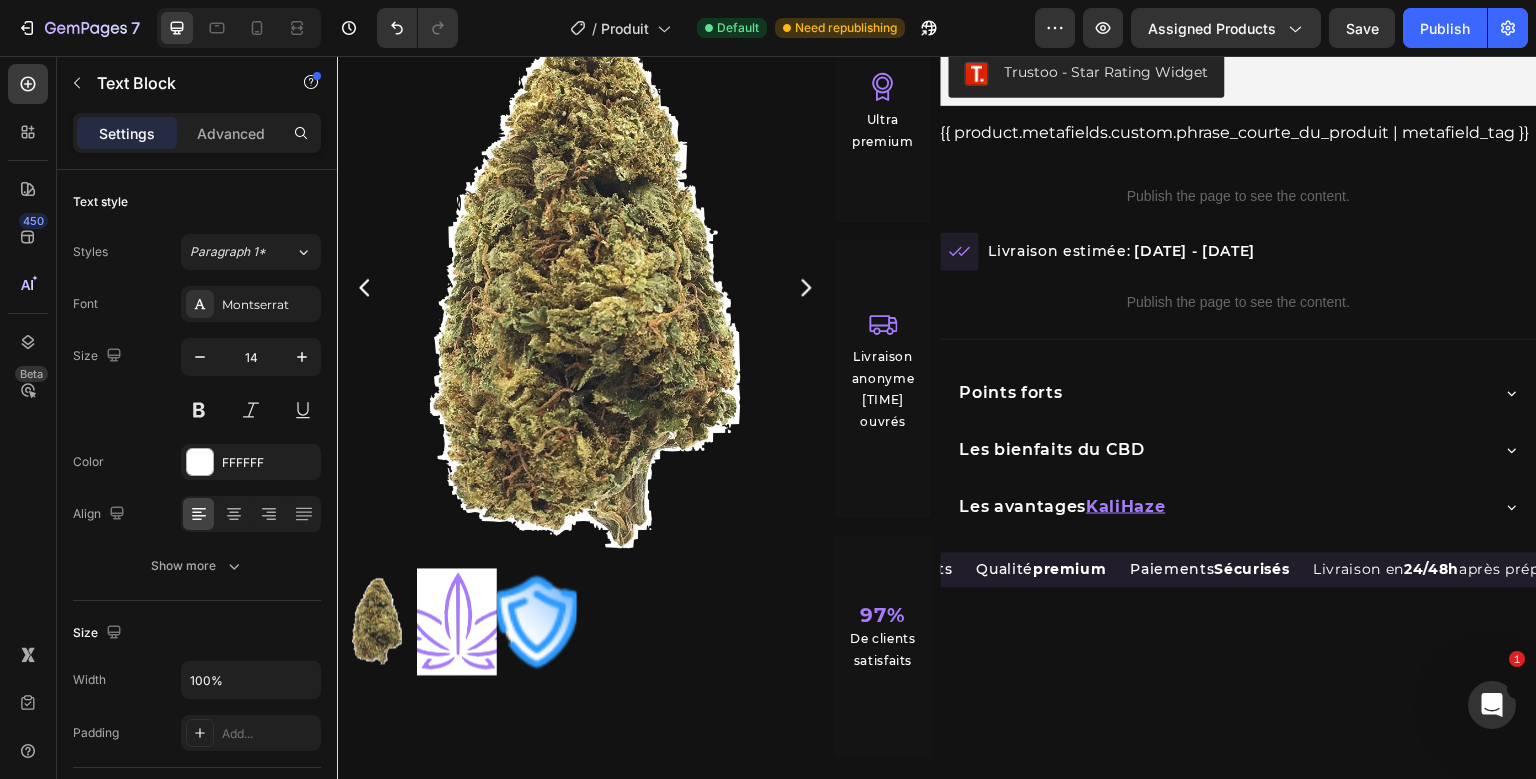click on "1%" at bounding box center [1609, 570] 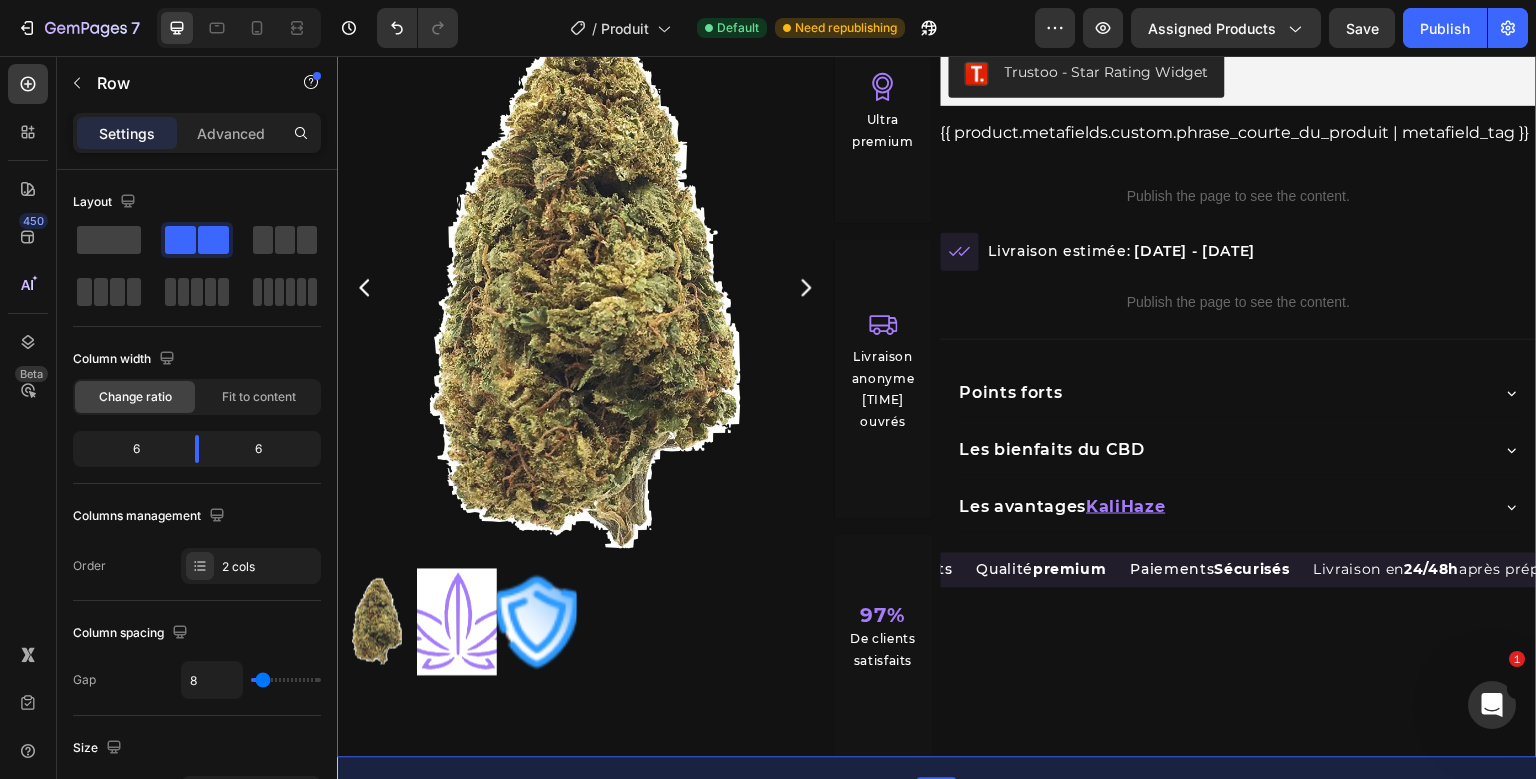 click on "Product Images Product Images
Icon Ultra premium Text Block Row
Icon Livraison anonyme [TIME] ouvrés Text Block Row [PERCENTAGE] De clients satisfaits Text Block Row Row Row Row beuh Product Title Trustoo - Star Rating Widget Trustoo
{{ product.metafields.custom.phrase_courte_du_produit | metafield_tag }}
Custom Code Row
Publish the page to see the content.
Custom Code Row
Icon Row
Livraison estimée:
[DATE] - [DATE]
Delivery Date Row
Publish the page to see the content.
Custom Code                Title Line
Points forts
Les bienfaits du CBD
Les avantages  KaliHaze AccordionLivraison  offerte  dès  [PRICE]  d'achats Text Block Qualité  premium Text Block Paiements  Sécurisés" at bounding box center [937, 369] 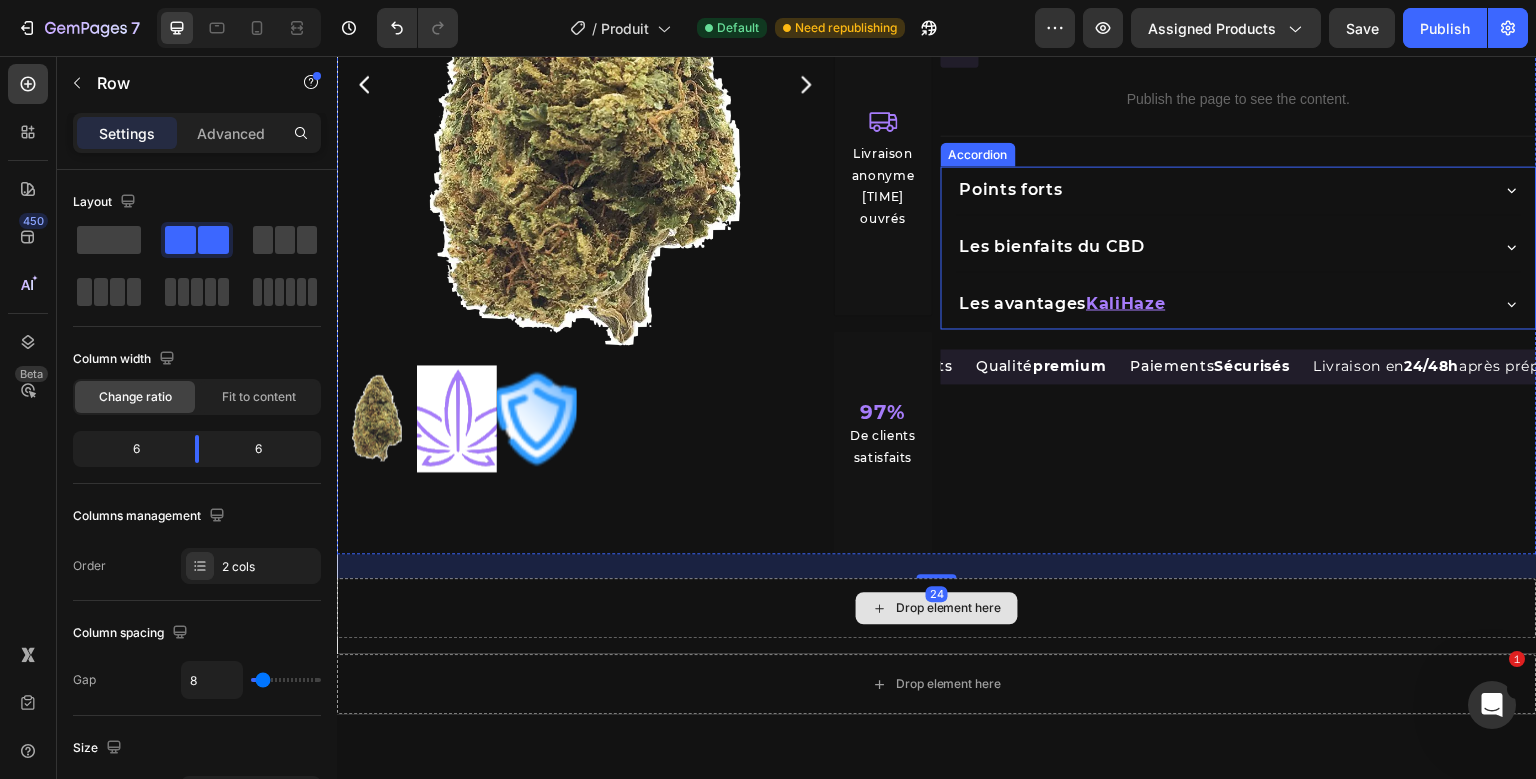 scroll, scrollTop: 348, scrollLeft: 0, axis: vertical 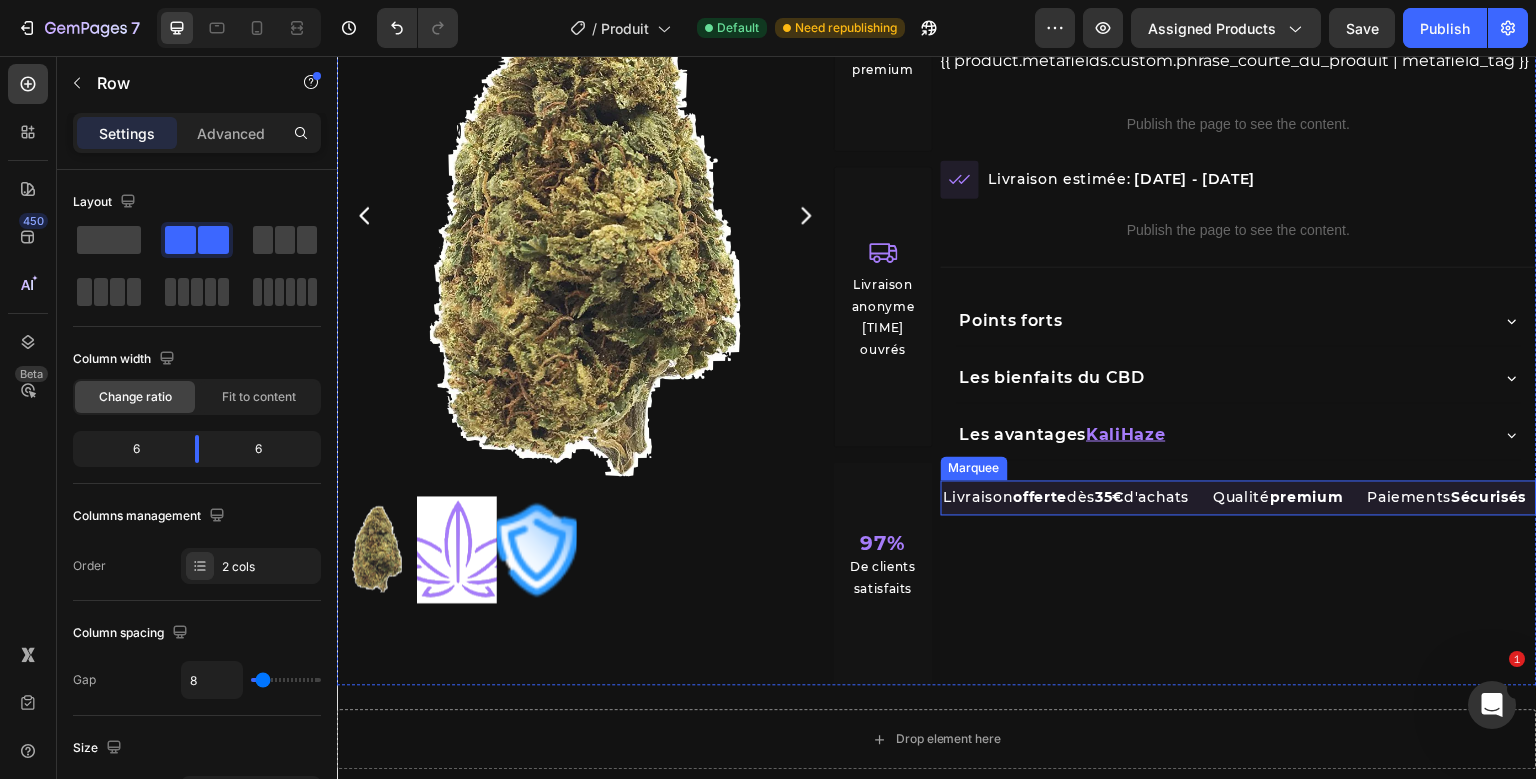 click on "Livraison  offerte  dès  [PRICE]  d'achats Text Block Qualité  premium Text Block Paiements  Sécurisés Text BlockLivraison en  [TIME]  après préparation Text Block [PERCENTAGE]  de  cashback  sur chaques commandes Text Block Colis  discret Text Block Livraison  offerte  dès  [PRICE]  d'achats Text Block Qualité  premium Text Block Paiements  Sécurisés Text BlockLivraison en  [TIME]  après préparation Text Block [PERCENTAGE]  de  cashback  sur chaques commandes Text Block Colis  discret Text Block Marquee" at bounding box center (1239, 513) 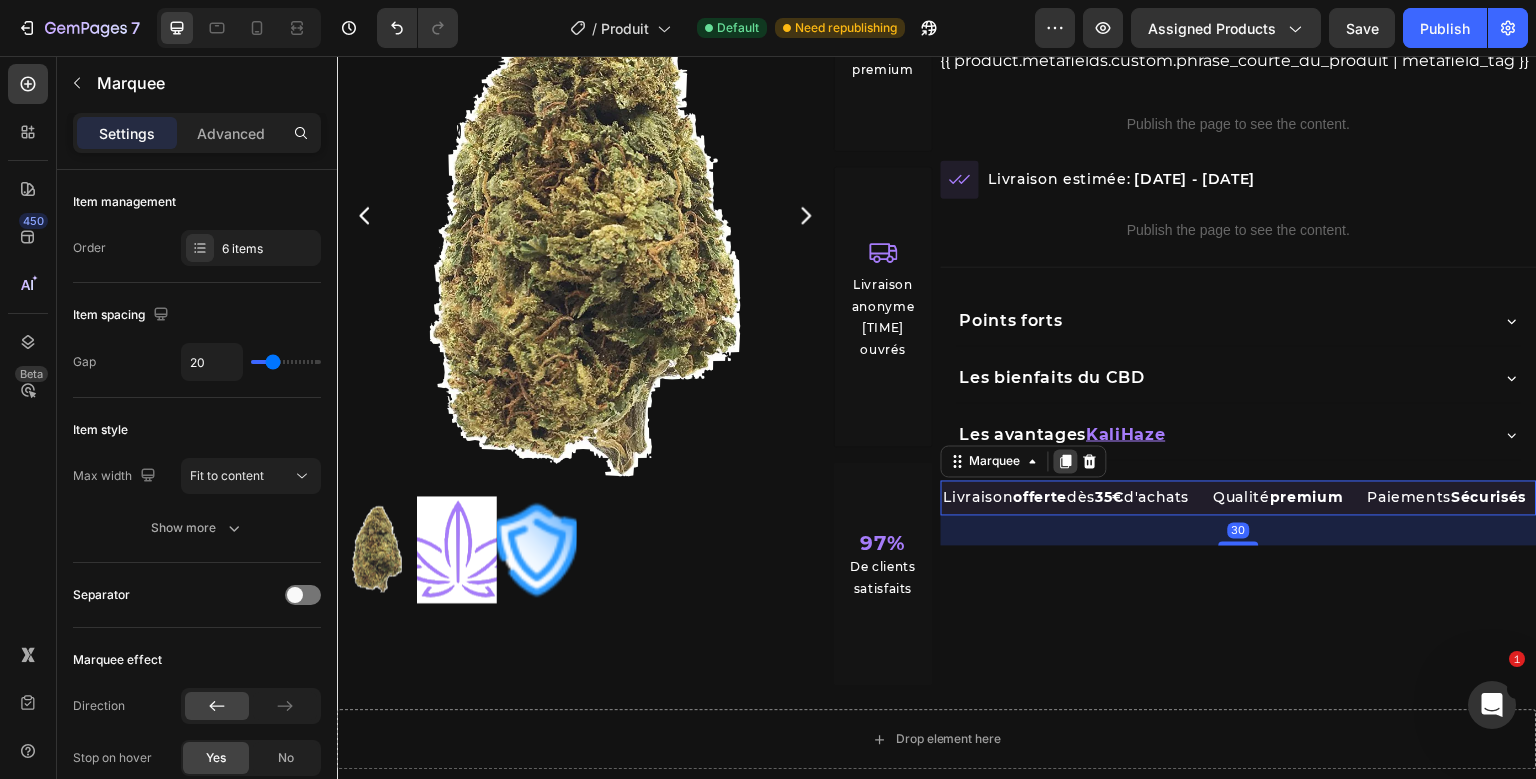 click 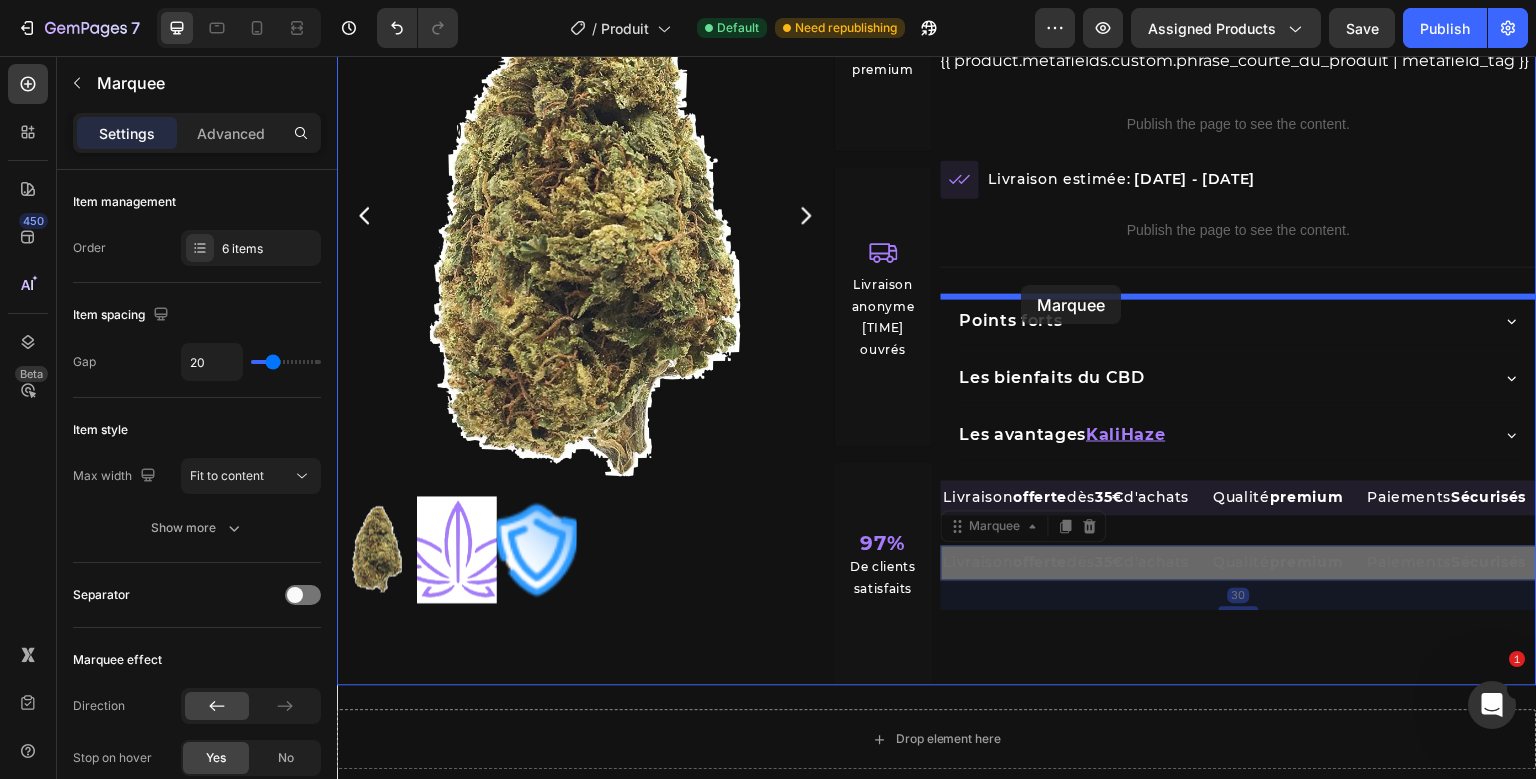 drag, startPoint x: 960, startPoint y: 530, endPoint x: 1021, endPoint y: 285, distance: 252.4797 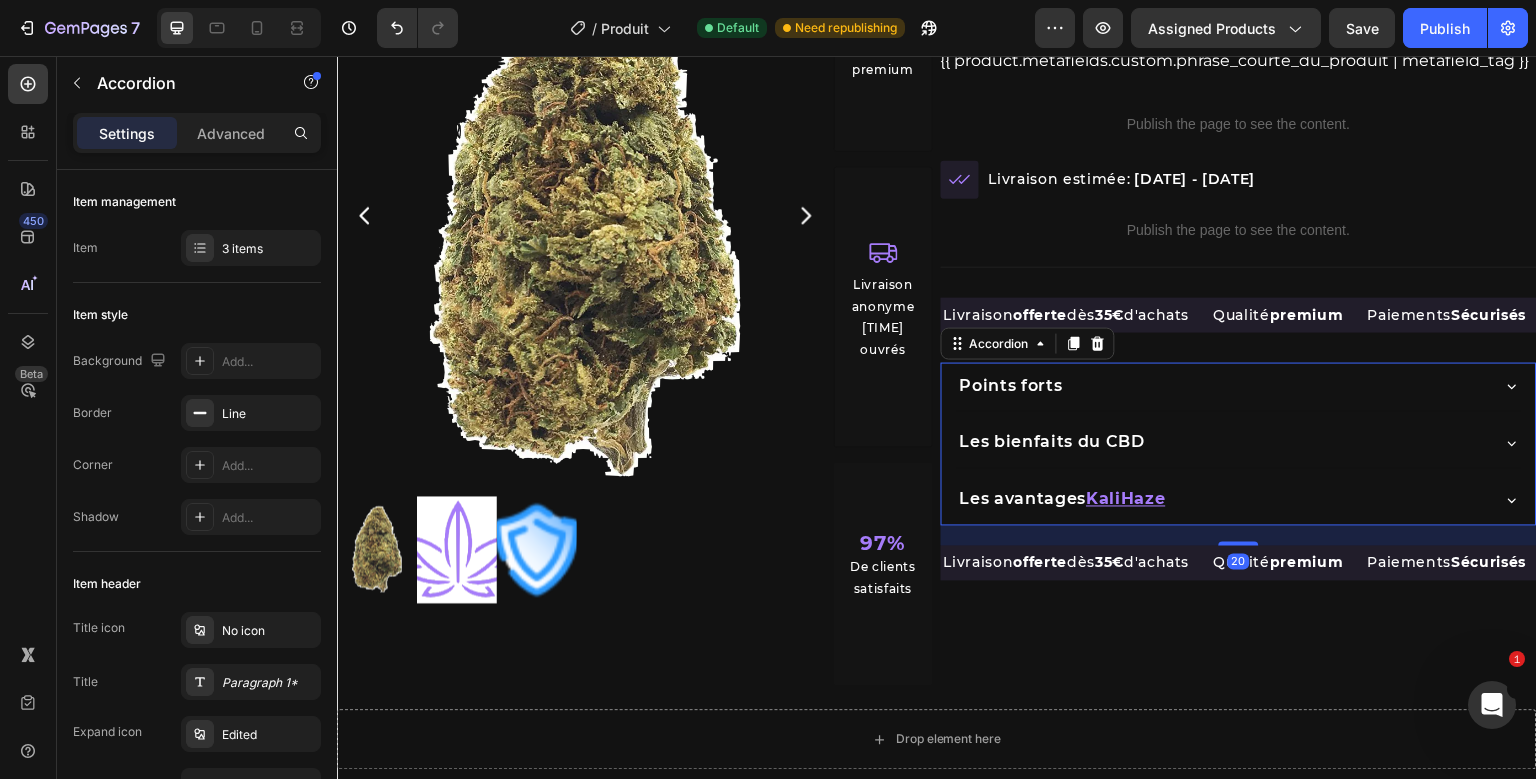 click on "beuh Product Title Trustoo - Star Rating Widget Trustoo
{{ product.metafields.custom.phrase_courte_du_produit | metafield_tag }}
Custom Code Row
Publish the page to see the content.
Custom Code Row
Icon Row
Livraison estimée:
[DATE] - [DATE]
Delivery Date Row
Publish the page to see the content.
Custom Code                Title LineLivraison  offerte  dès  [PRICE]  d'achats Text Block Qualité  premium Text Block Paiements  Sécurisés Text BlockLivraison en  [TIME]  après préparation Text Block [PERCENTAGE]  de  cashback  sur chaques commandes Text Block Colis  discret Text Block Livraison  offerte  dès  [PRICE]  d'achats Text Block Qualité  premium Text Block Paiements  Sécurisés Text BlockLivraison en  [TIME]  après préparation Text Block [PERCENTAGE]  de  cashback  sur chaques commandes Text Block Colis  discret Marquee" at bounding box center [1239, 285] 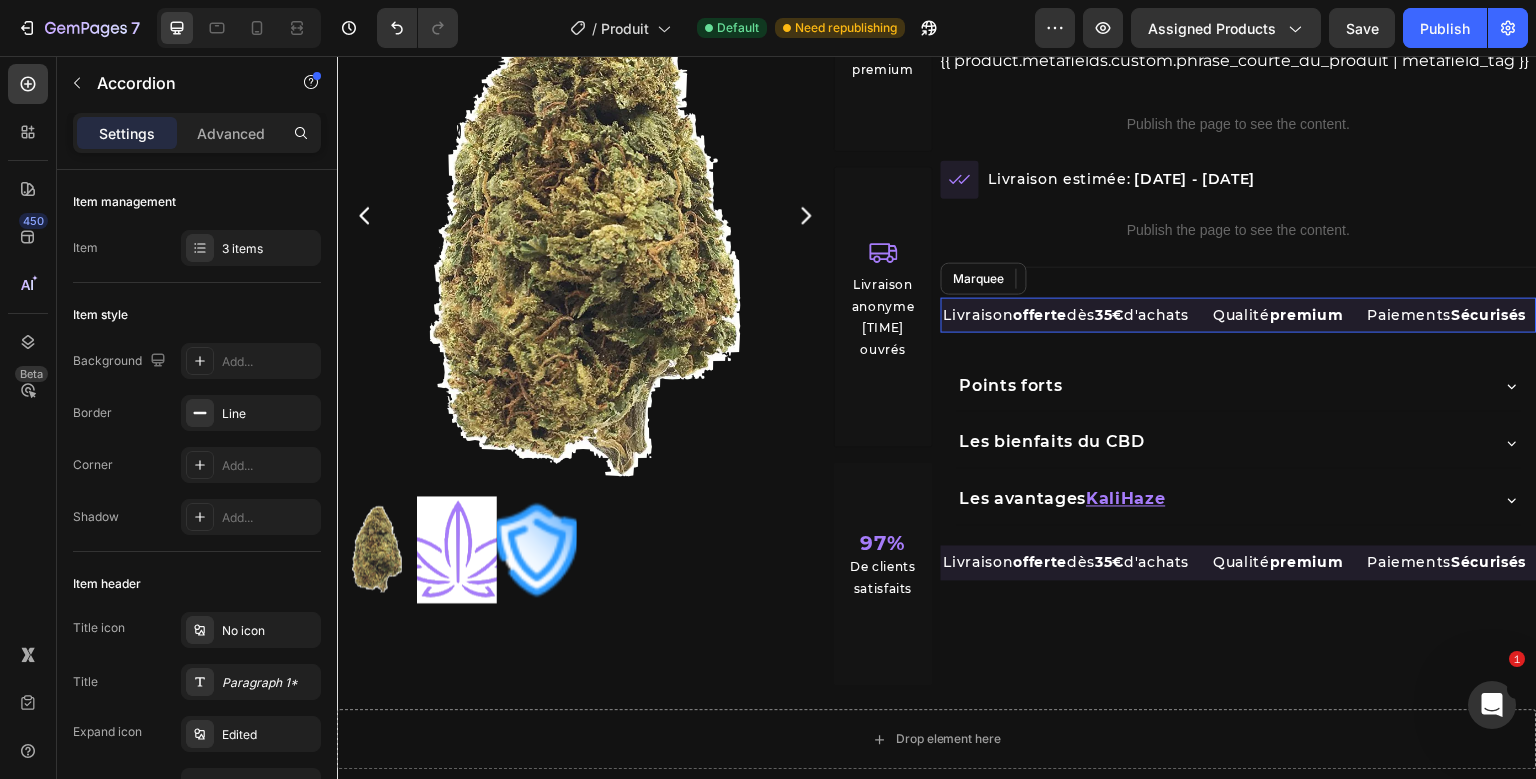 click on "Livraison  offerte  dès  [PRICE]  d'achats Text Block Qualité  premium Text Block Paiements  Sécurisés Text BlockLivraison en  [TIME]  après préparation Text Block [PERCENTAGE]  de  cashback  sur chaques commandes Text Block Colis  discret Text Block Livraison  offerte  dès  [PRICE]  d'achats Text Block Qualité  premium Text Block Paiements  Sécurisés Text BlockLivraison en  [TIME]  après préparation Text Block [PERCENTAGE]  de  cashback  sur chaques commandes Text Block Colis  discret Text Block Marquee" at bounding box center (1239, 330) 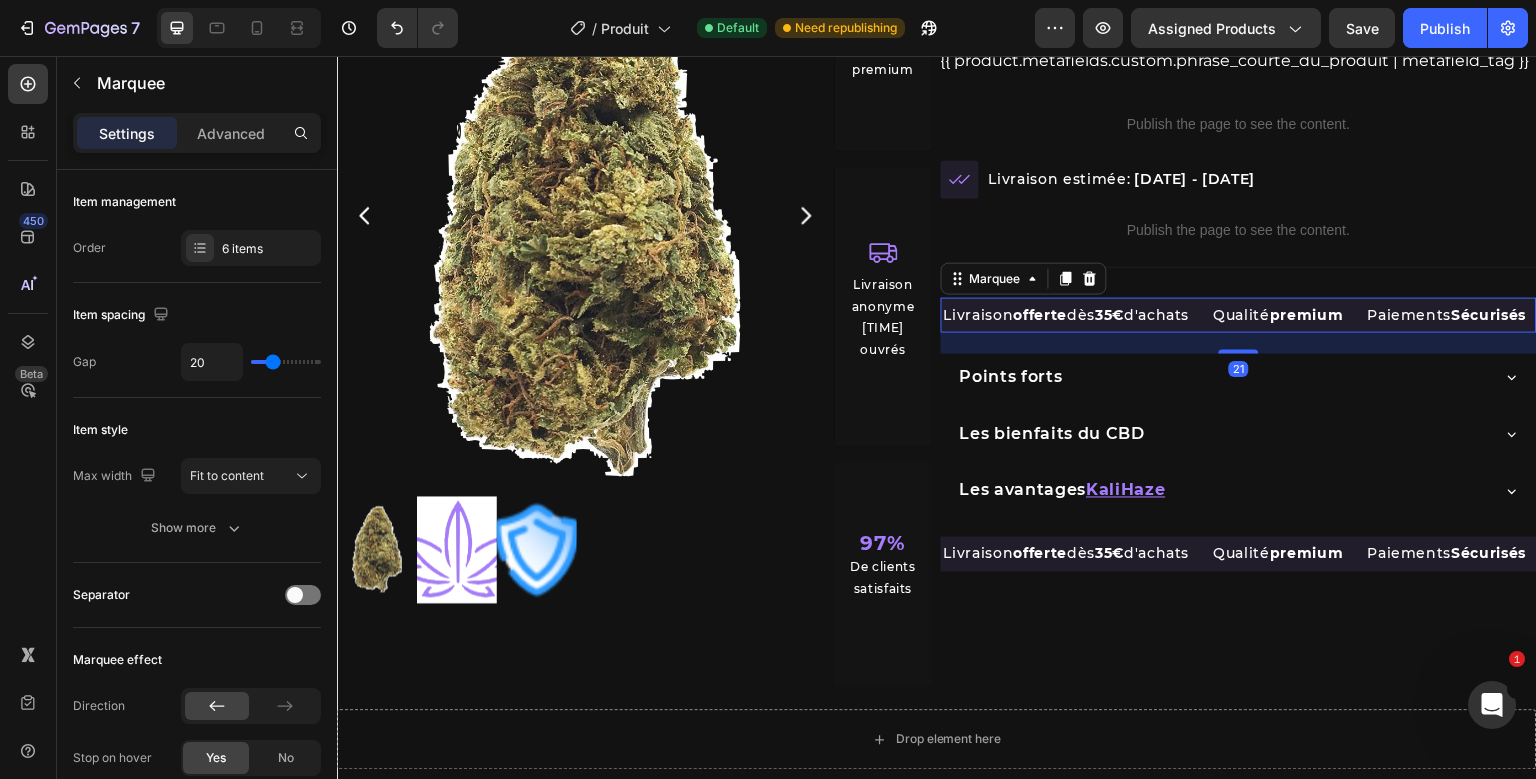 click on "21" at bounding box center [1239, 333] 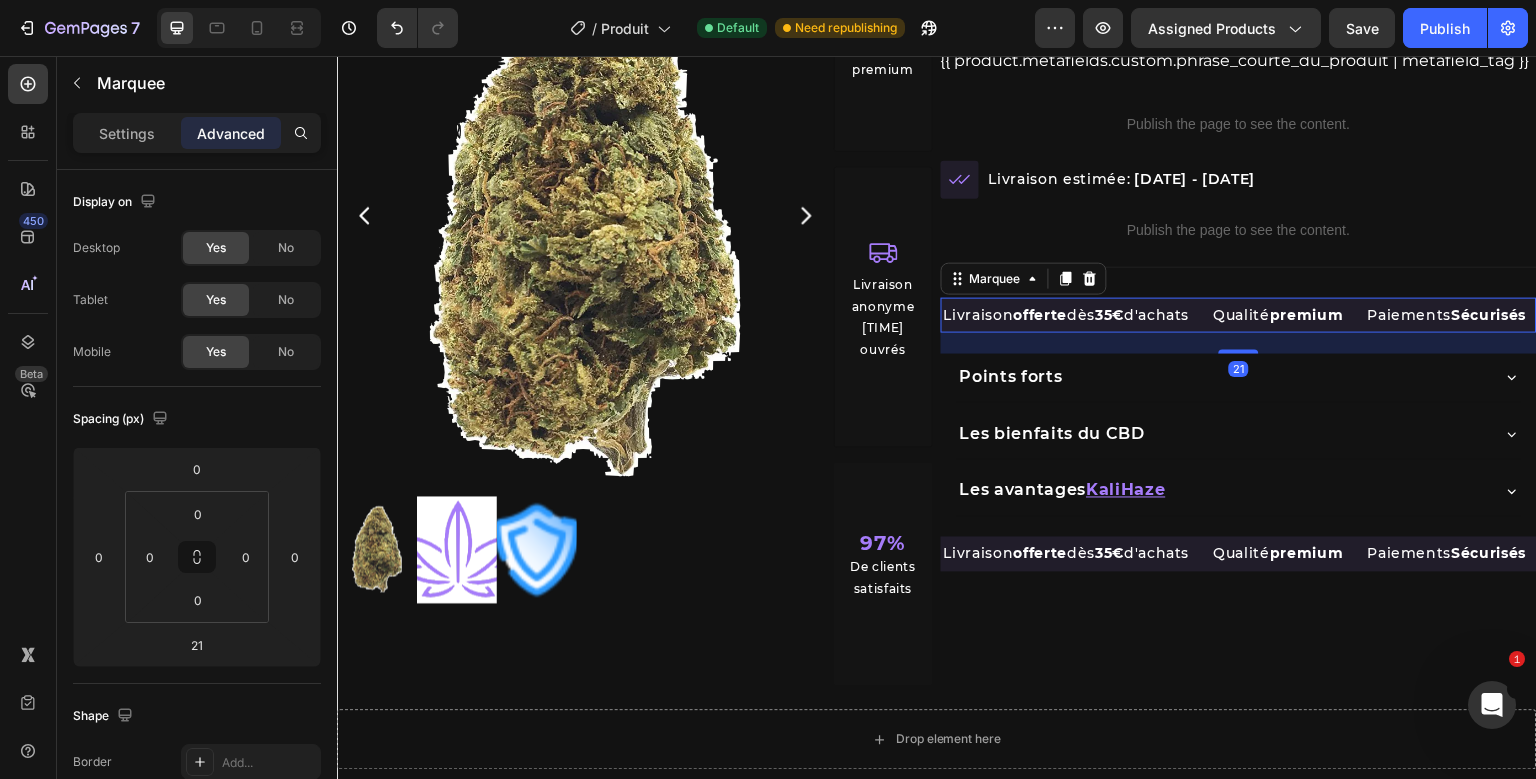 click on "21" at bounding box center [1239, 343] 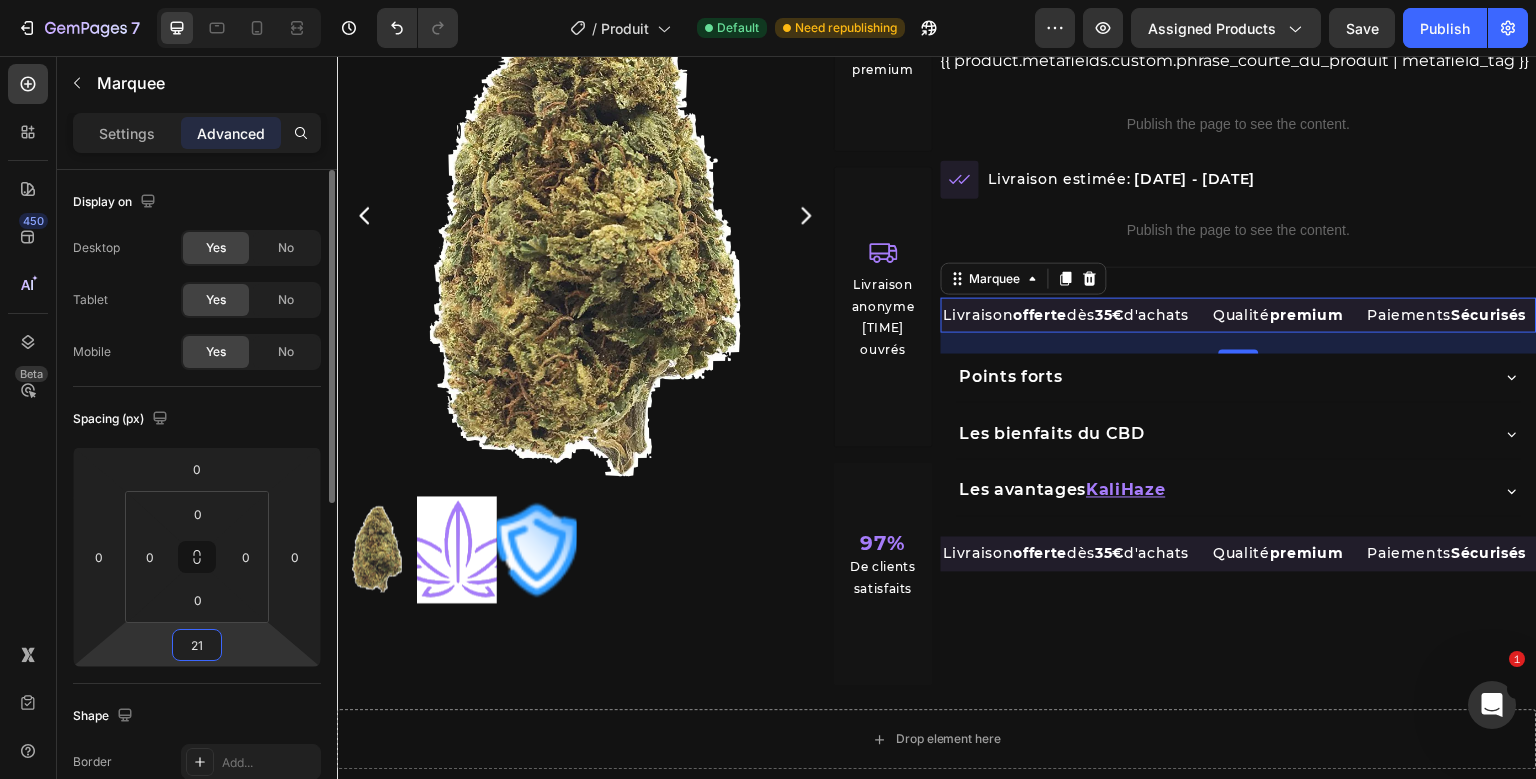 click on "21" at bounding box center [197, 645] 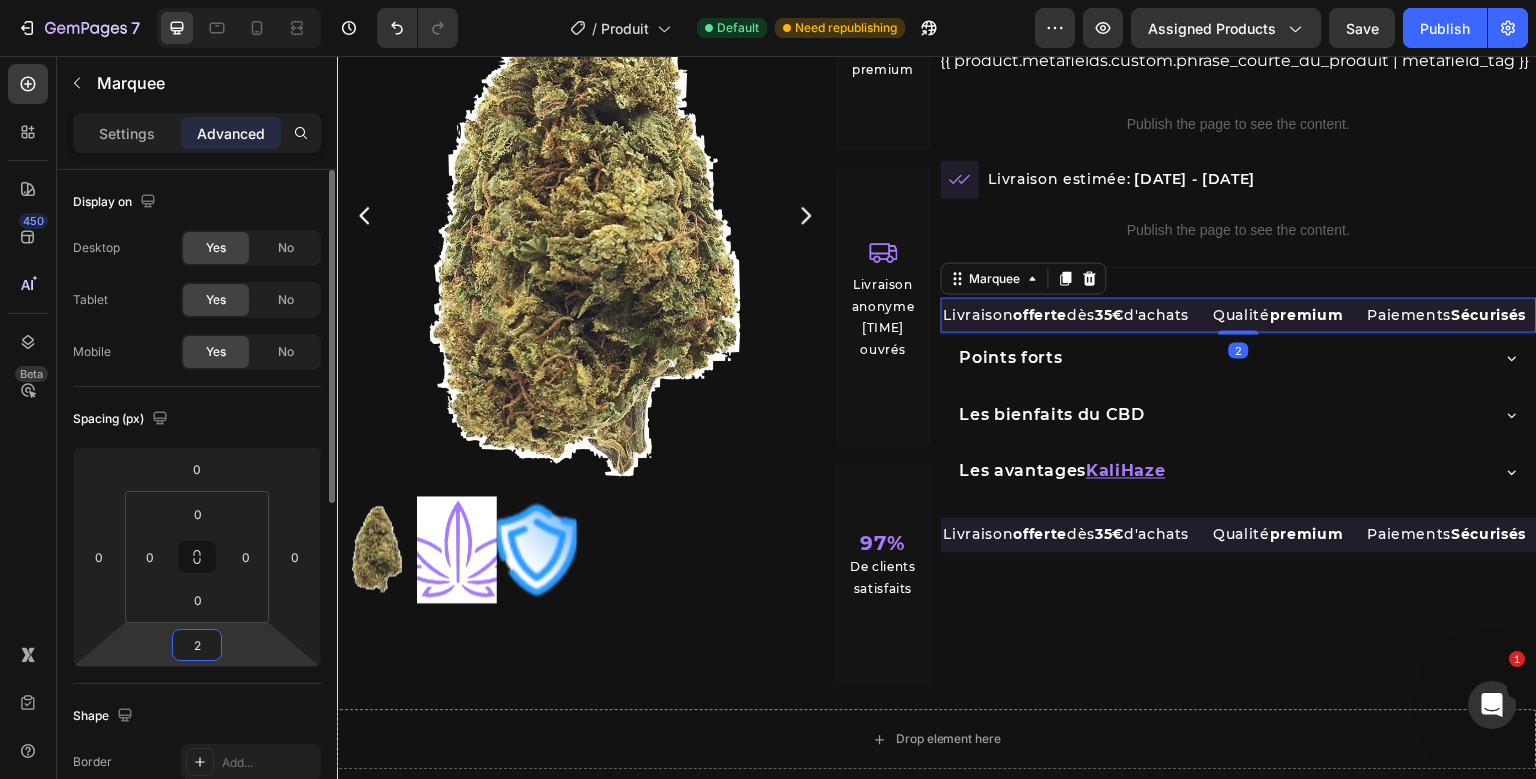 type on "20" 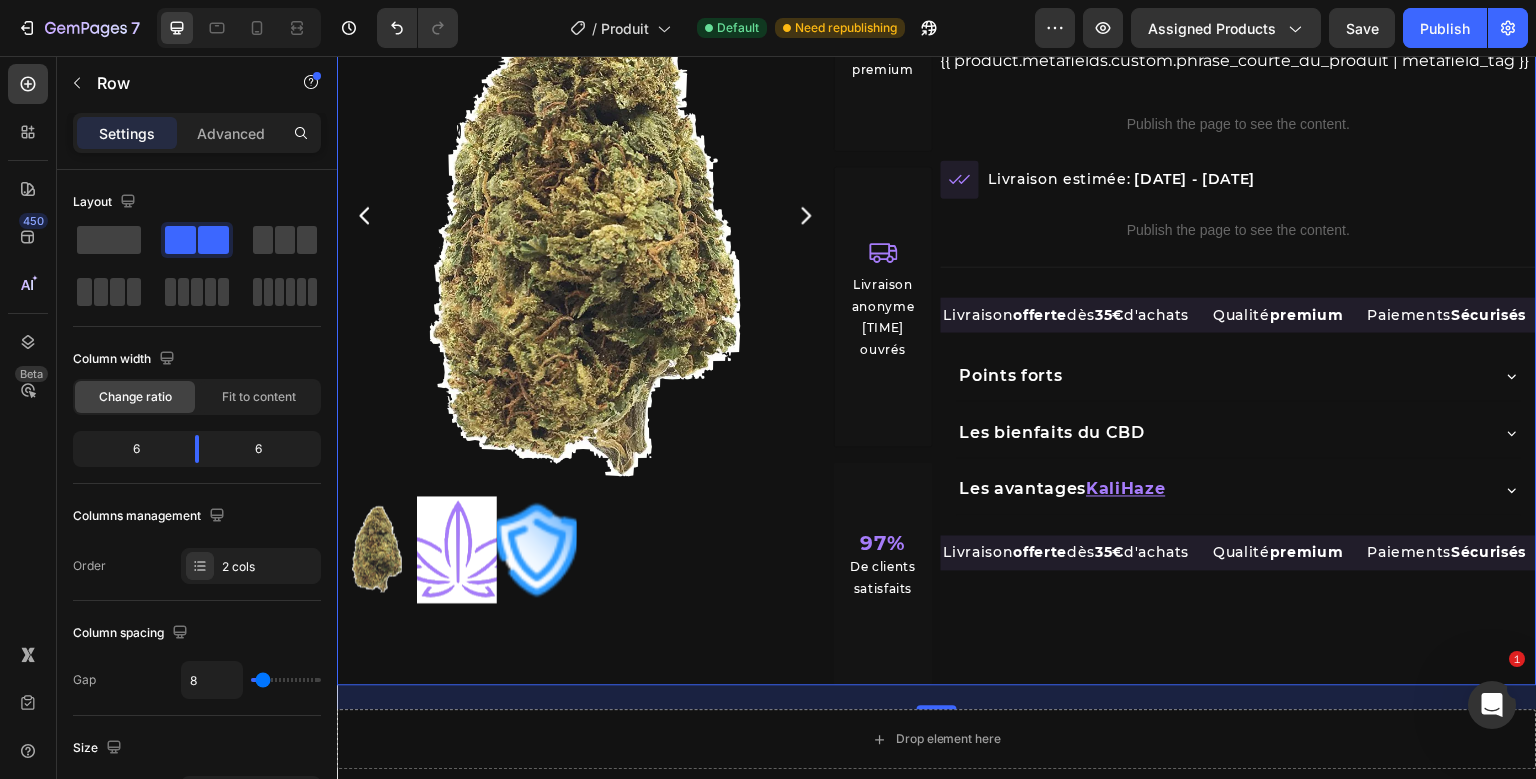 click on "Livraison  offerte  dès  [PRICE]  d'achats Text Block Qualité  premium Text Block Paiements  Sécurisés Text BlockLivraison en  [TIME]  après préparation Text Block [PERCENTAGE]  de  cashback  sur chaques commandes Text Block Colis  discret Text Block Livraison  offerte  dès  [PRICE]  d'achats Text Block Qualité  premium Text Block Paiements  Sécurisés Text BlockLivraison en  [TIME]  après préparation Text Block [PERCENTAGE]  de  cashback  sur chaques commandes Text Block Colis  discret Text Block Marquee" at bounding box center (1239, 568) 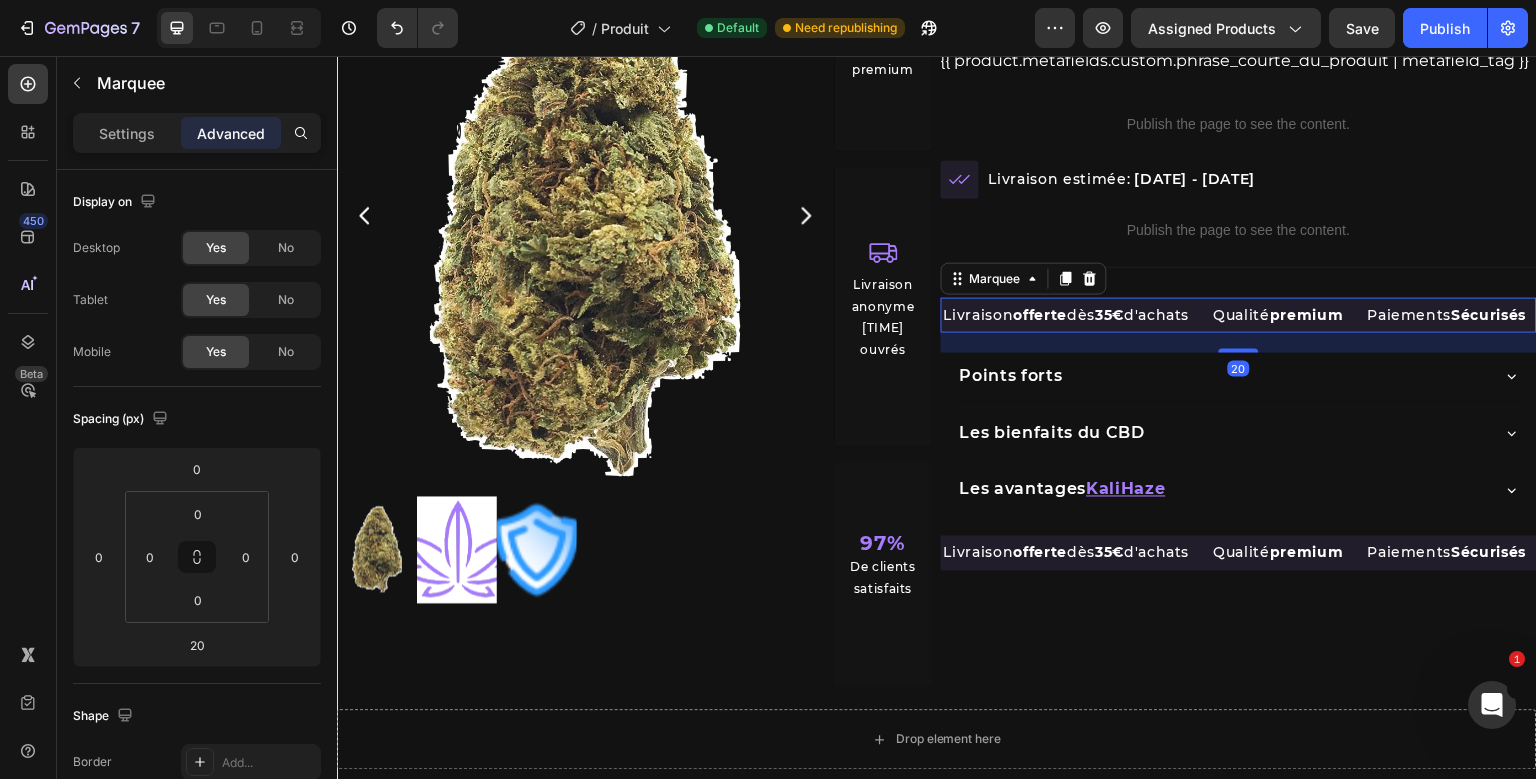 click on "Livraison  offerte  dès  [PRICE]  d'achats Text Block Qualité  premium Text Block Paiements  Sécurisés Text BlockLivraison en  [TIME]  après préparation Text Block [PERCENTAGE]  de  cashback  sur chaques commandes Text Block Colis  discret Text Block Livraison  offerte  dès  [PRICE]  d'achats Text Block Qualité  premium Text Block Paiements  Sécurisés Text BlockLivraison en  [TIME]  après préparation Text Block [PERCENTAGE]  de  cashback  sur chaques commandes Text Block Colis  discret Text Block Marquee   [NUMBER]" at bounding box center (1239, 325) 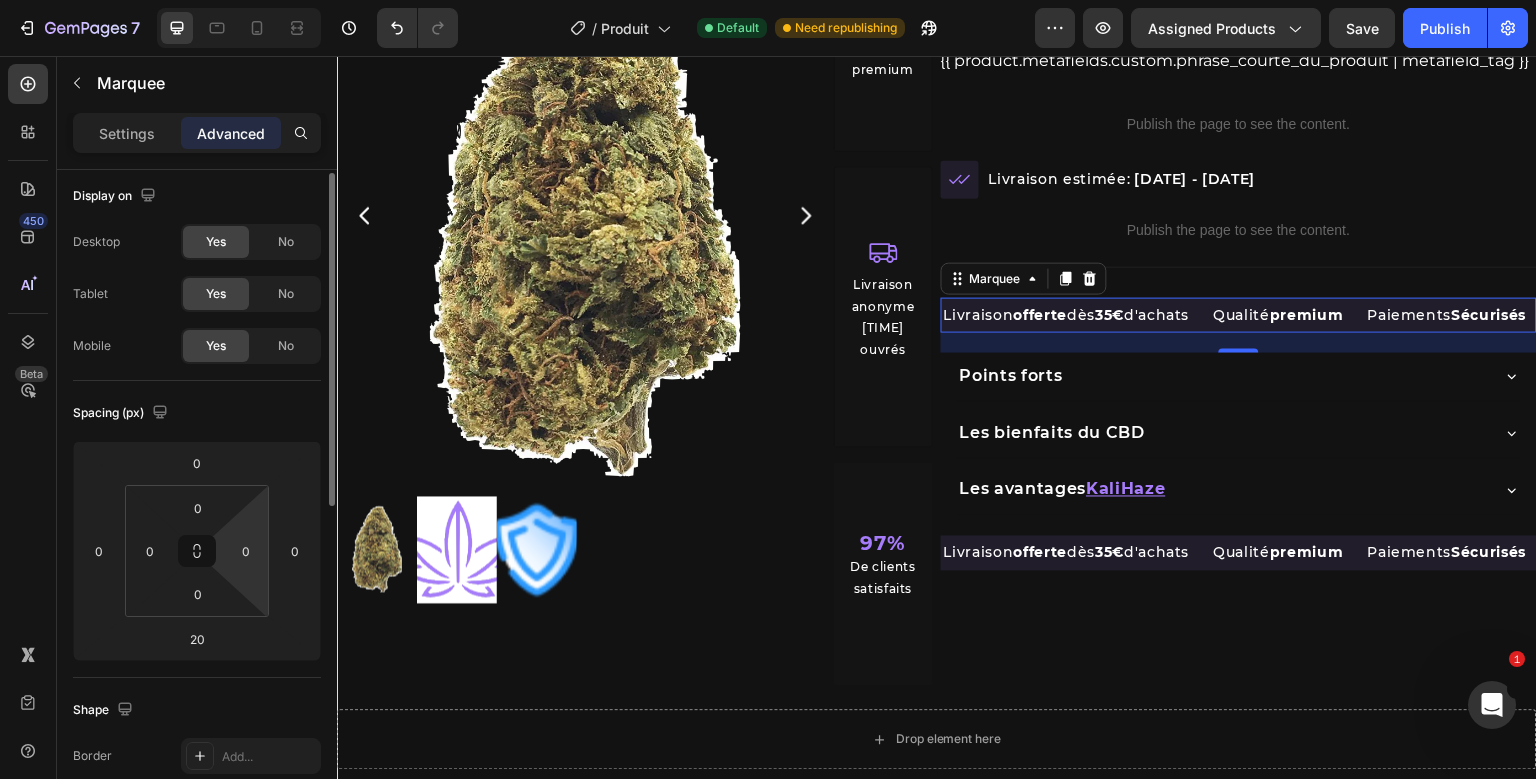 scroll, scrollTop: 4, scrollLeft: 0, axis: vertical 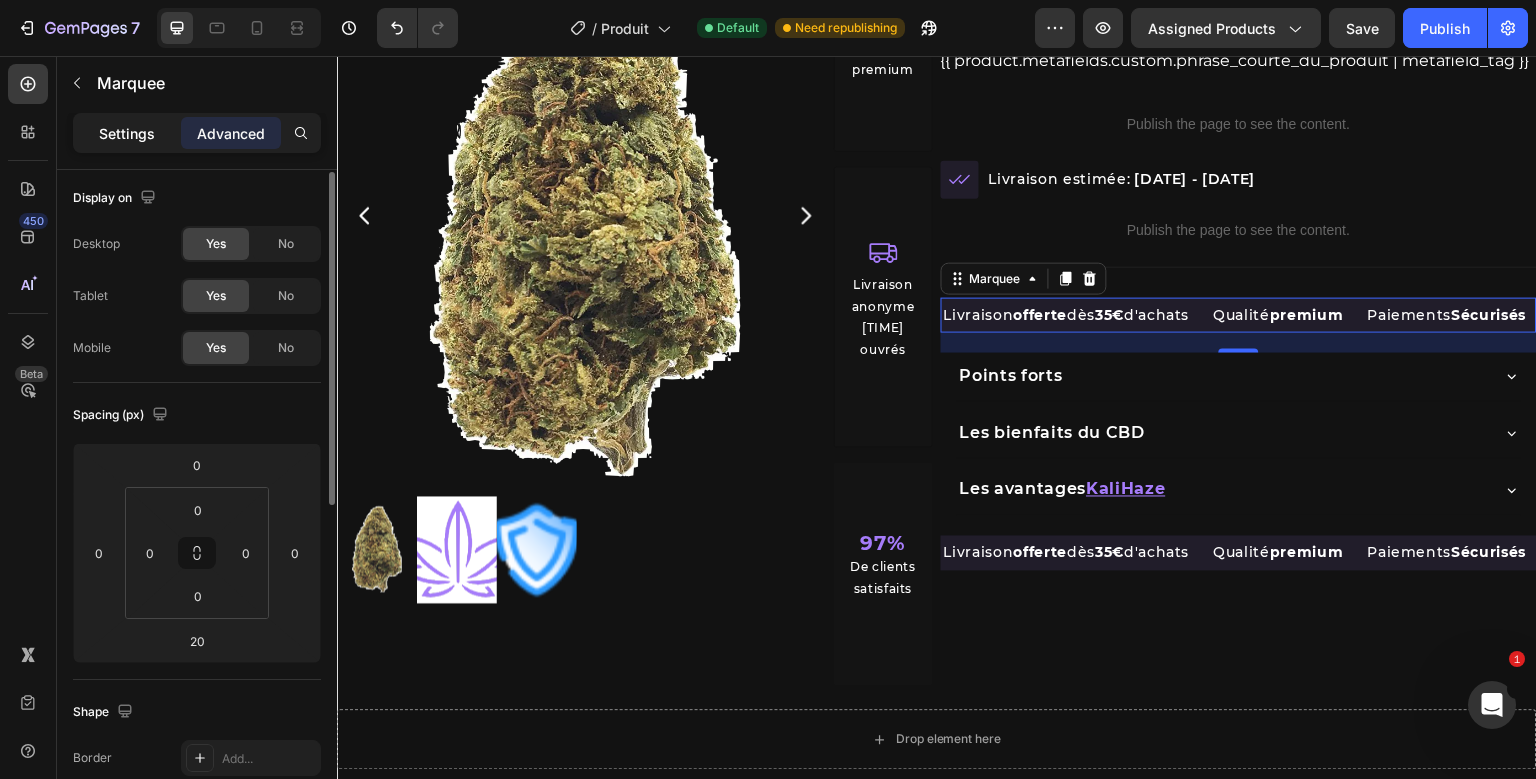 click on "Settings" 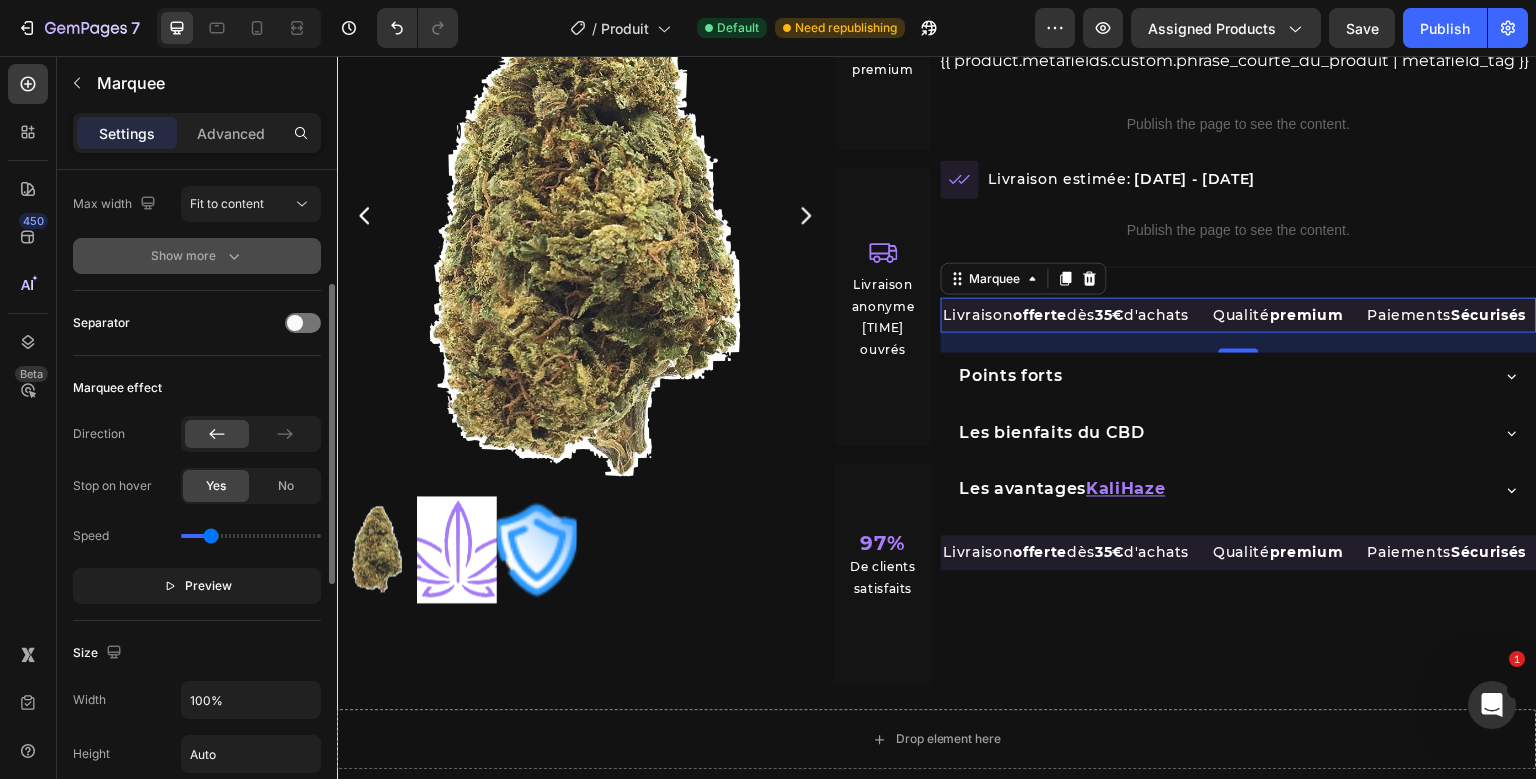 scroll, scrollTop: 272, scrollLeft: 0, axis: vertical 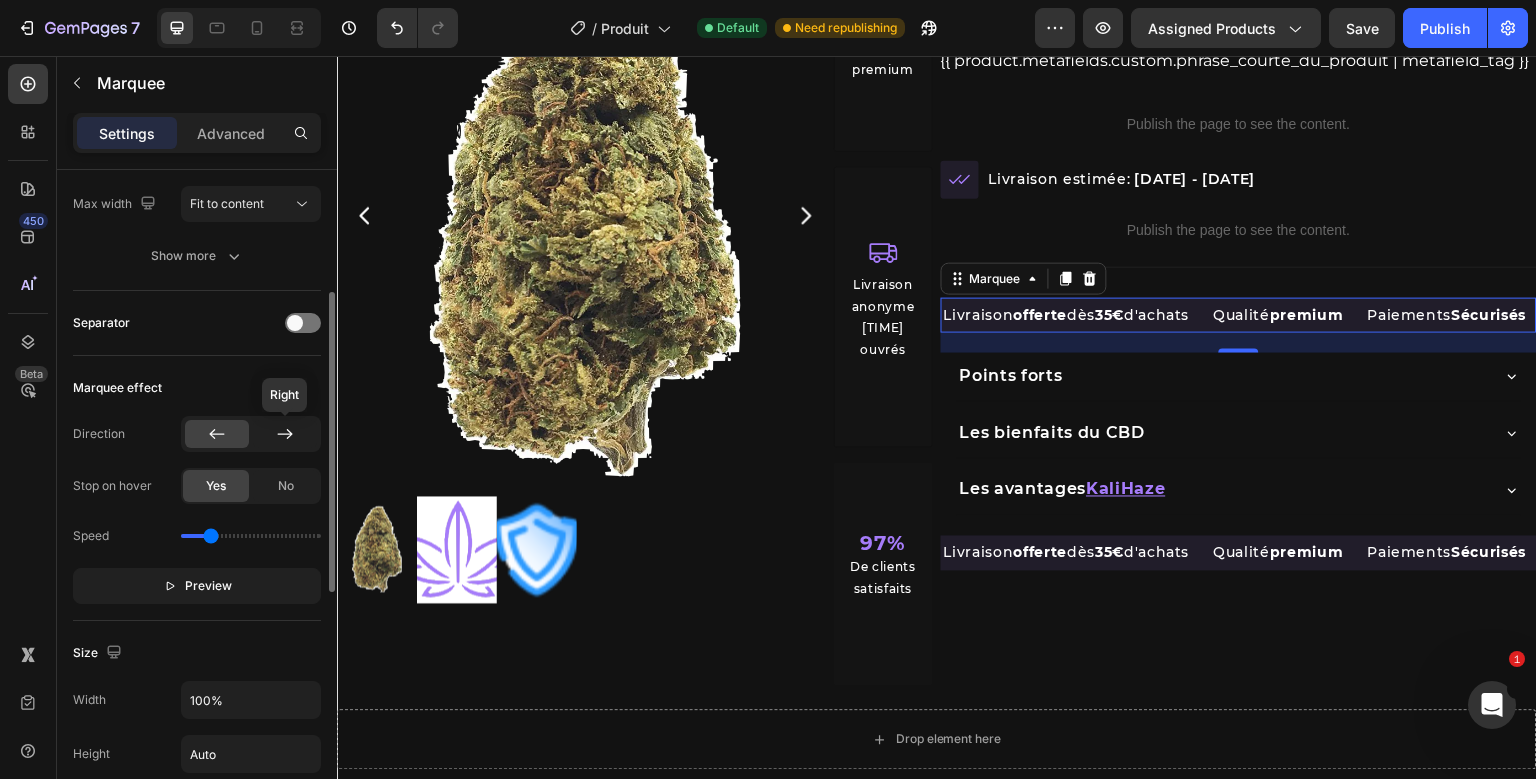 click 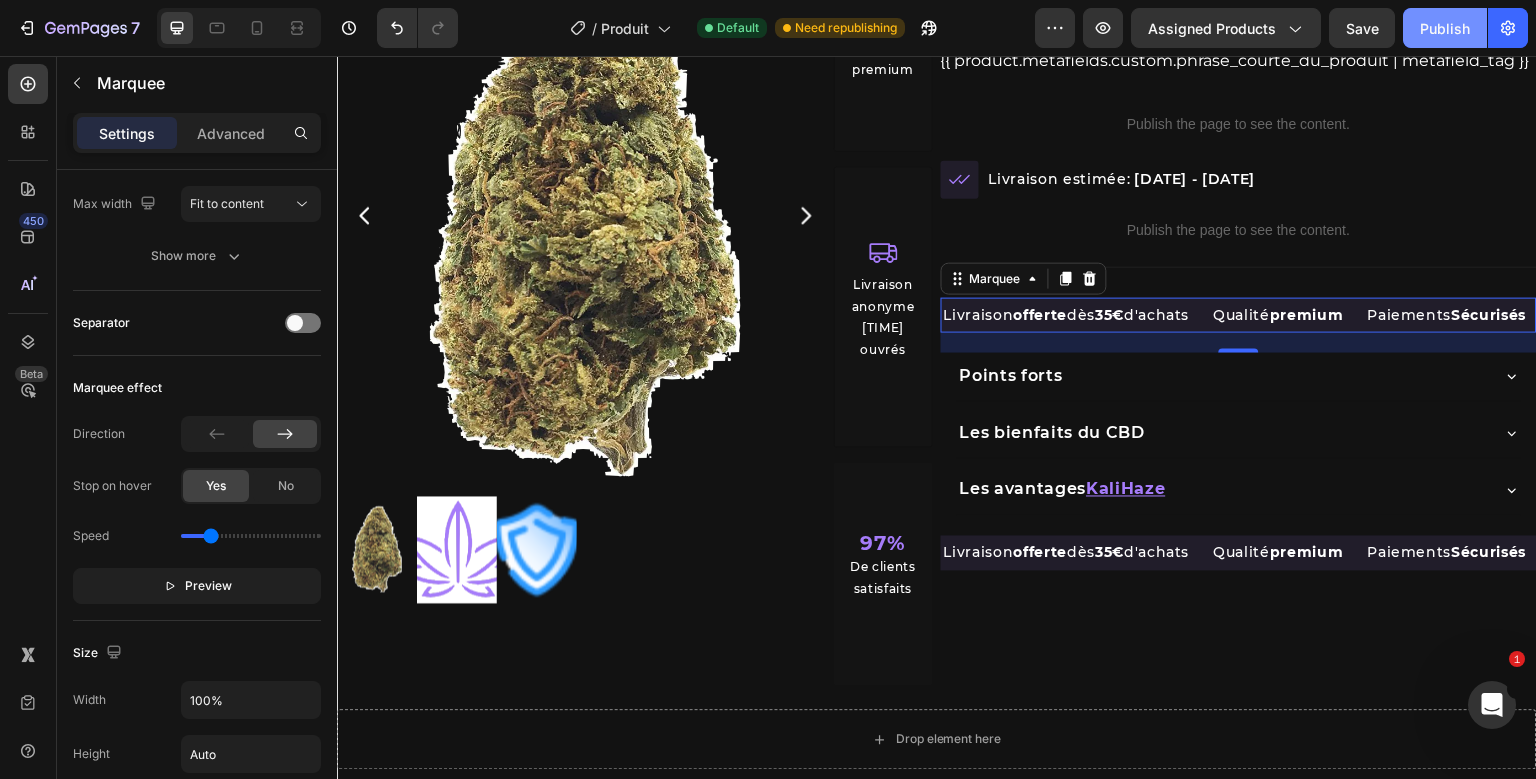 click on "Publish" at bounding box center [1445, 28] 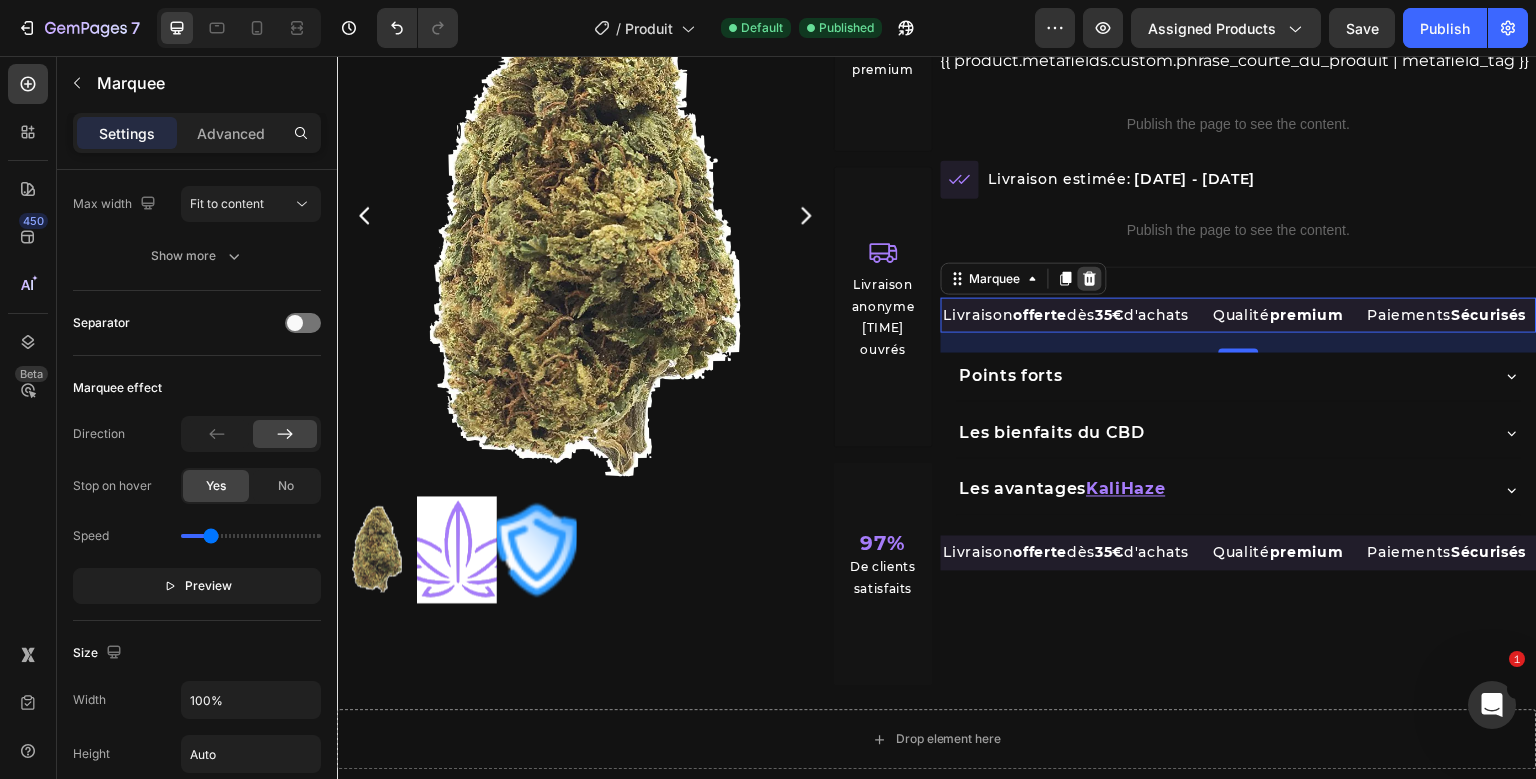 click 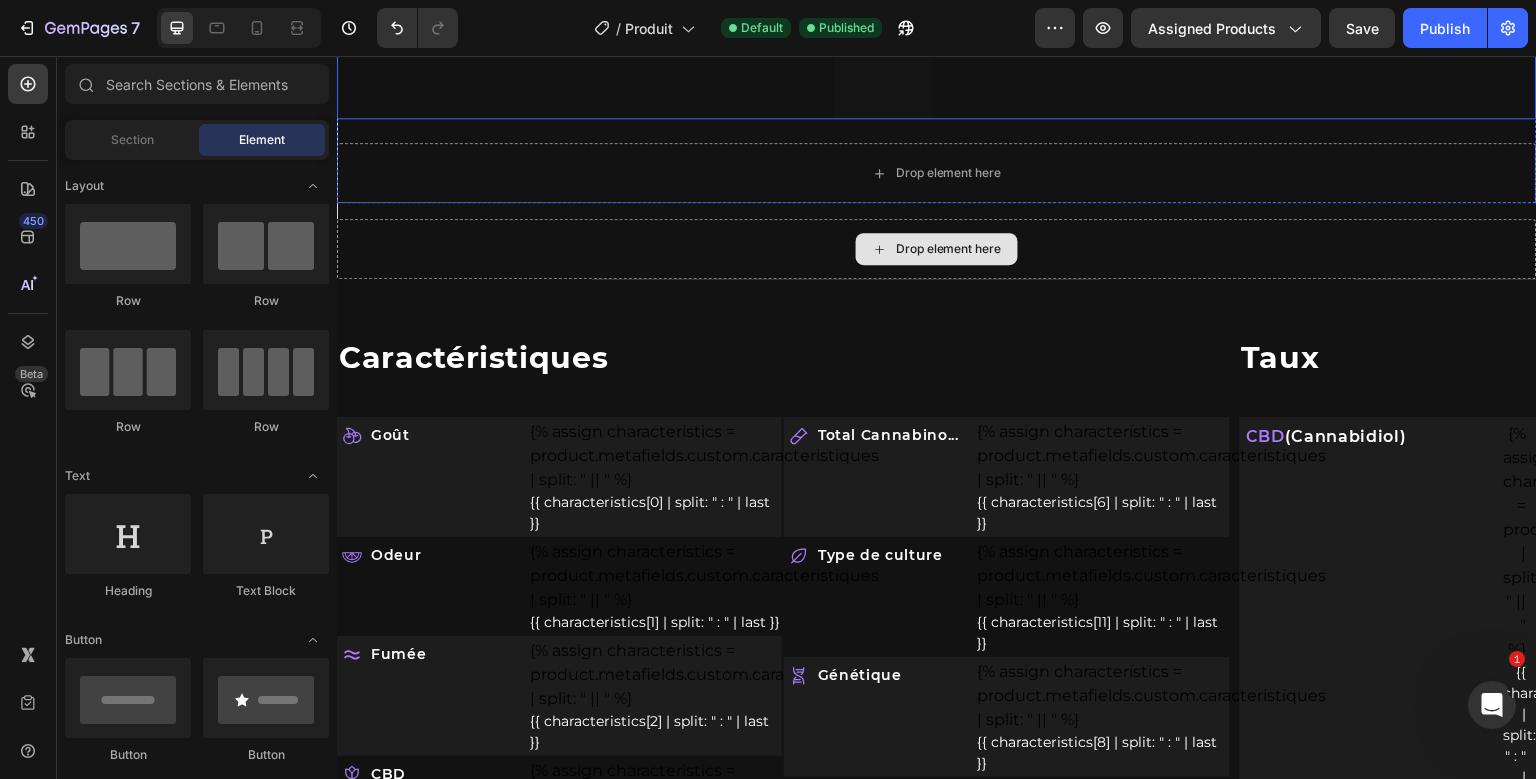scroll, scrollTop: 787, scrollLeft: 0, axis: vertical 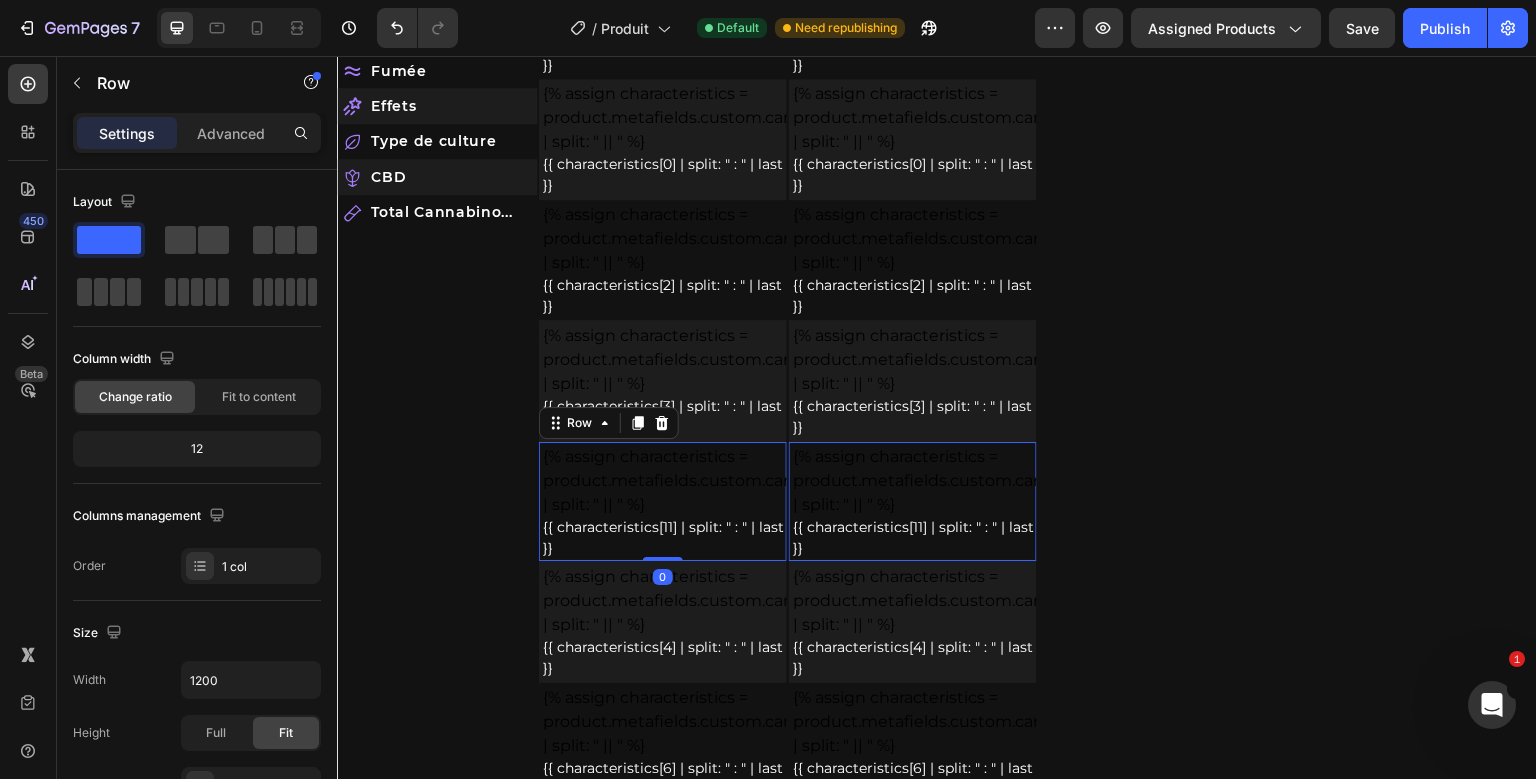 click on "{% assign characteristics = product.metafields.custom.caracteristiques | split: " || " %}
{{ characteristics[11] | split: " : " | last }}
Custom Code Row   [NUMBER]" at bounding box center [663, 501] 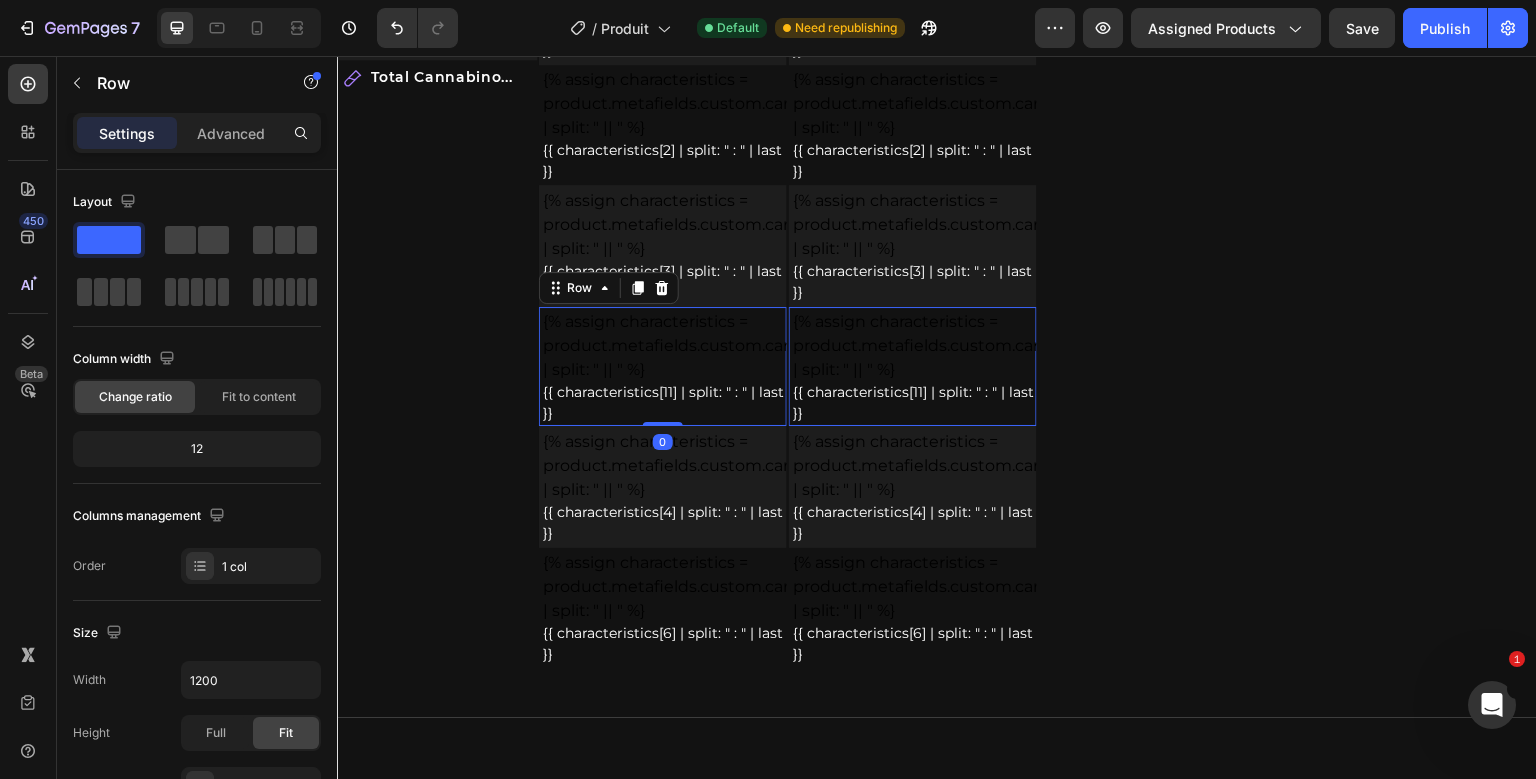scroll, scrollTop: 5671, scrollLeft: 0, axis: vertical 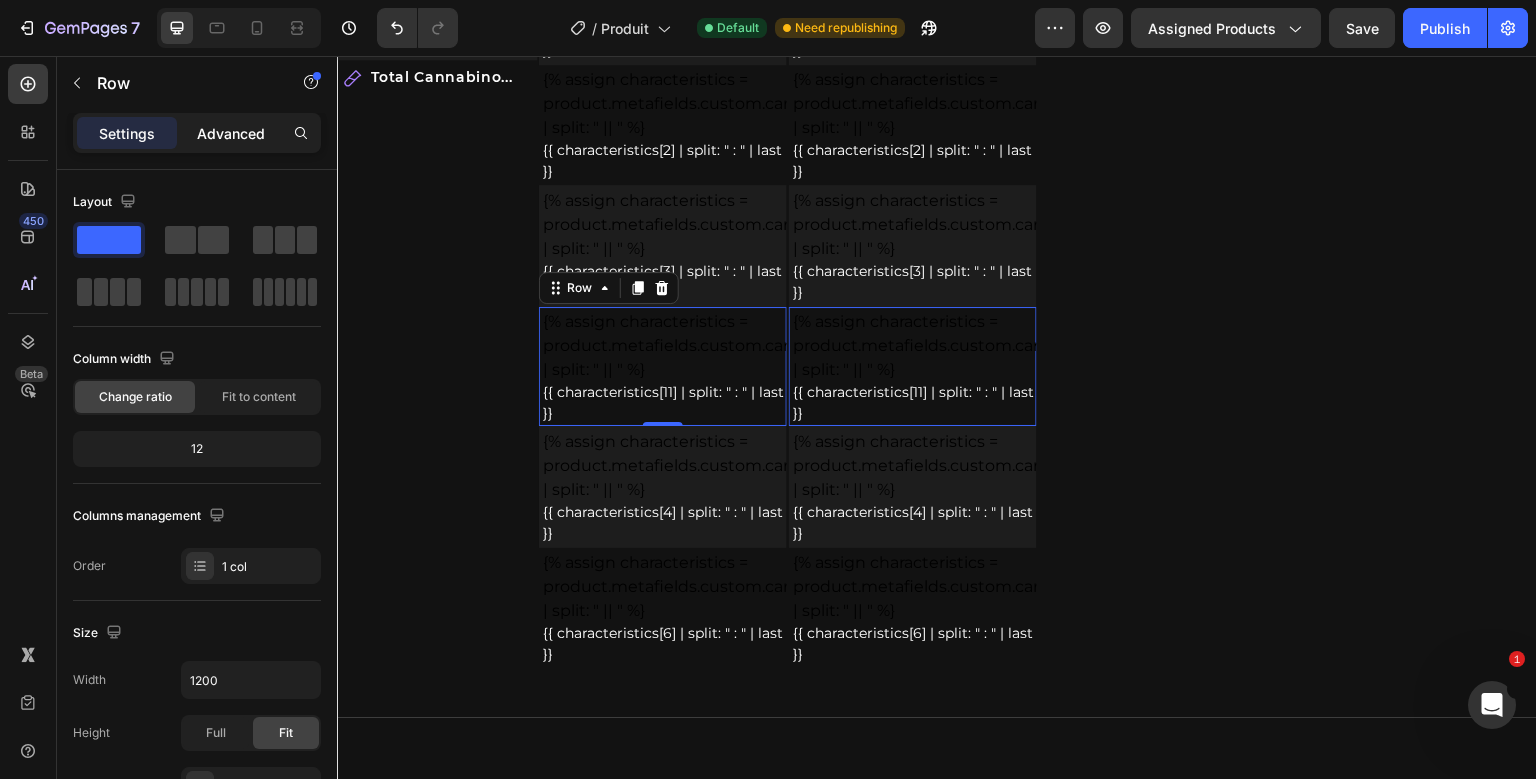click on "Advanced" at bounding box center [231, 133] 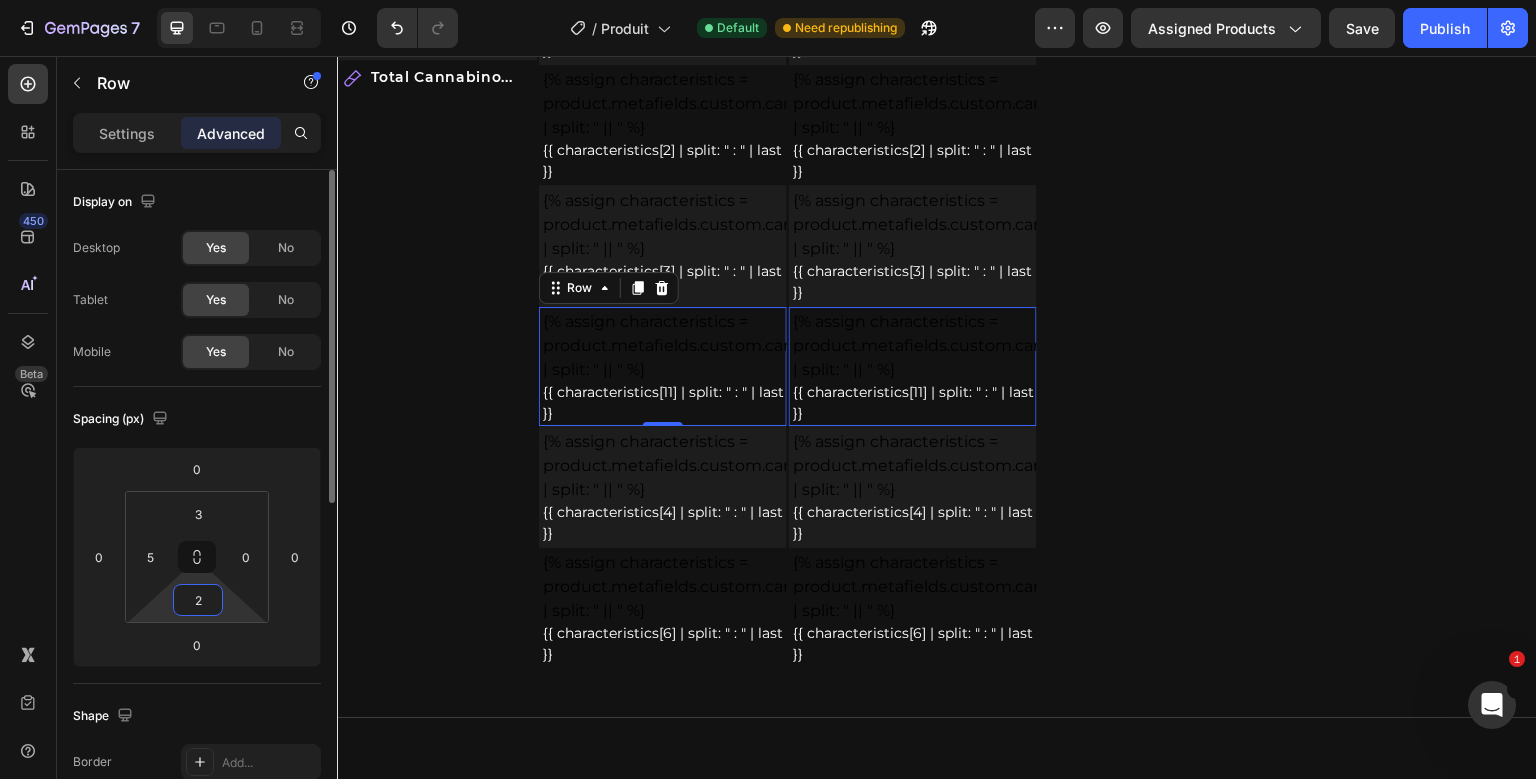 click on "2" at bounding box center [198, 600] 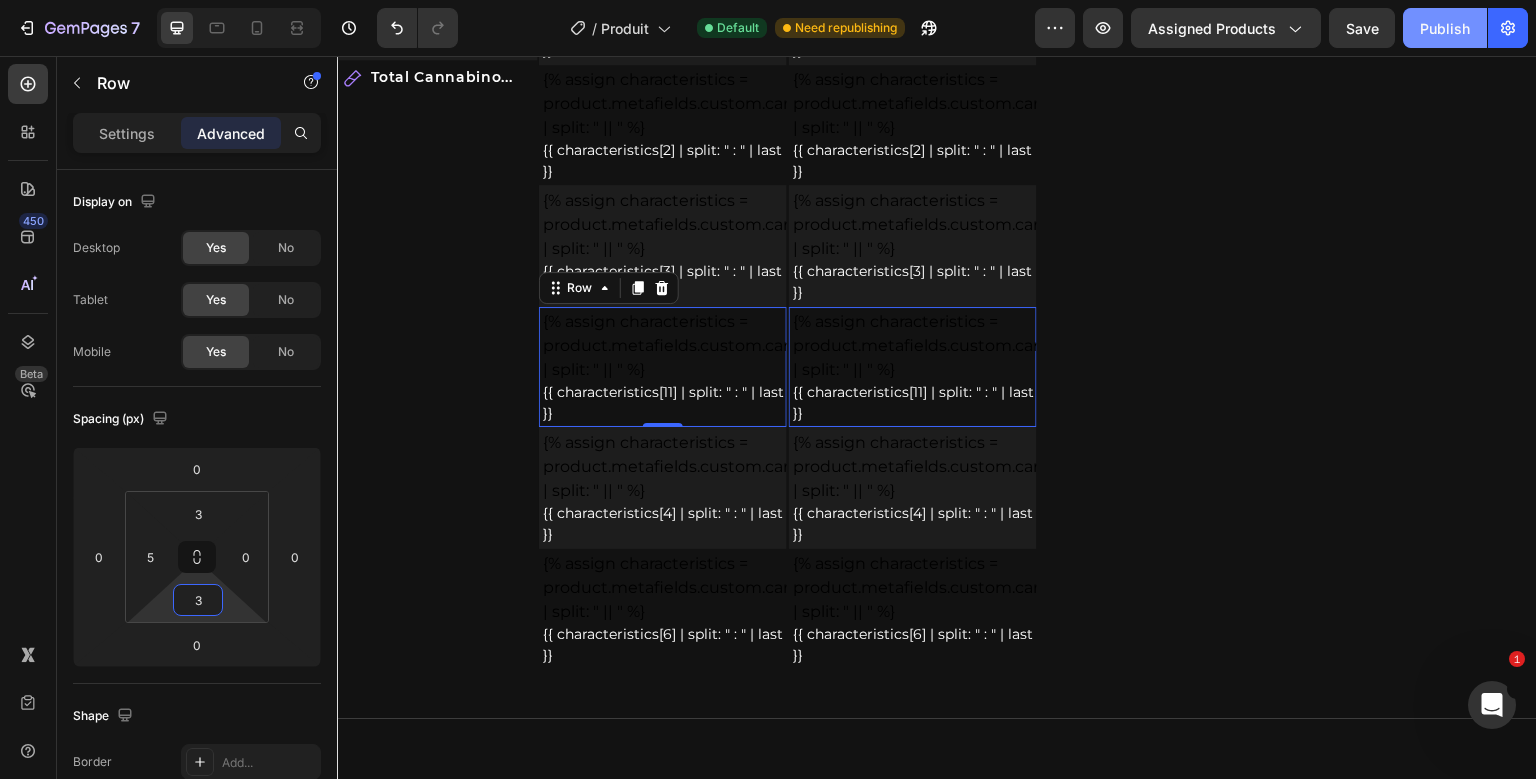 type on "3" 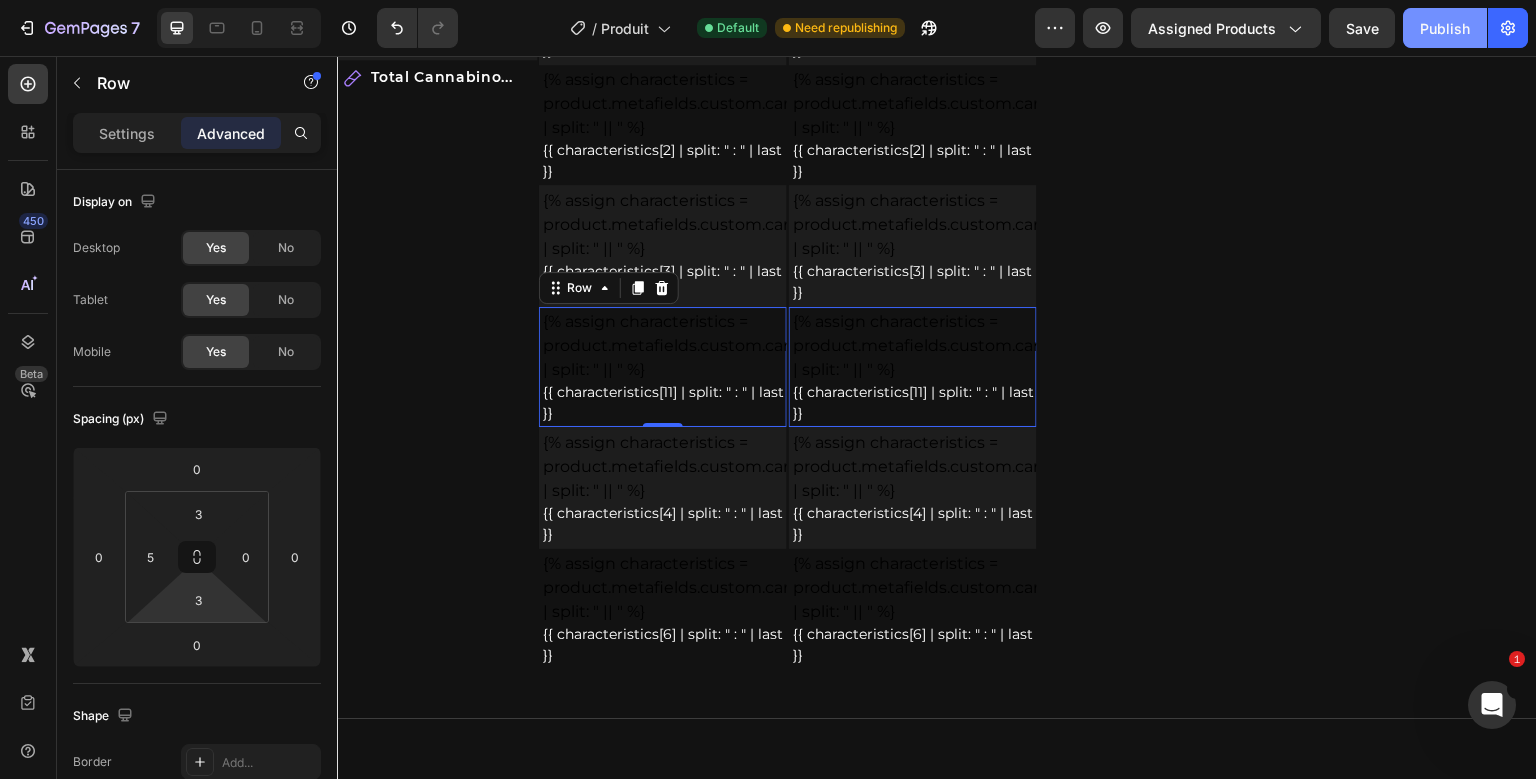 click on "Publish" at bounding box center [1445, 28] 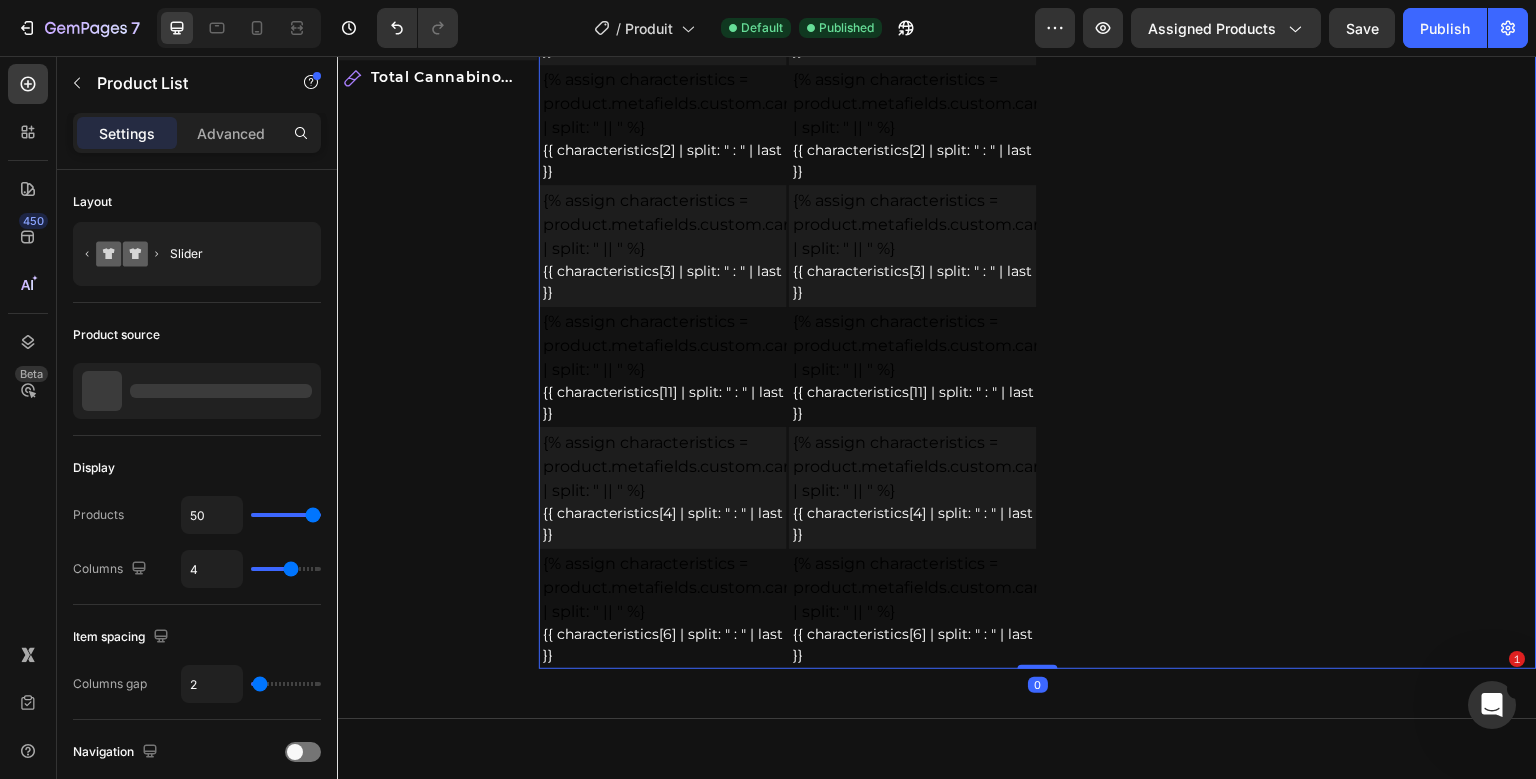 click on "Product Images Row beuh Product Title {% assign characteristics = product.metafields.custom.caracteristiques | split: " || " %}
{{ characteristics[1] | split: " : " | last }}
Custom Code Row {% assign characteristics = product.metafields.custom.caracteristiques | split: " || " %}
{{ characteristics[0] | split: " : " | last }}
Custom Code Row {% assign characteristics = product.metafields.custom.caracteristiques | split: " || " %}
{{ characteristics[2] | split: " : " | last }}
Custom Code Row {% assign characteristics = product.metafields.custom.caracteristiques | split: " || " %}
{{ characteristics[3] | split: " : " | last }}
Custom Code Row {% assign characteristics = product.metafields.custom.caracteristiques | split: " || " %}
{{ characteristics[11] | split: " : " | last }}
Custom Code Row {% assign characteristics = product.metafields.custom.caracteristiques | split: " || " %}
Custom Code Row" at bounding box center [1038, 87] 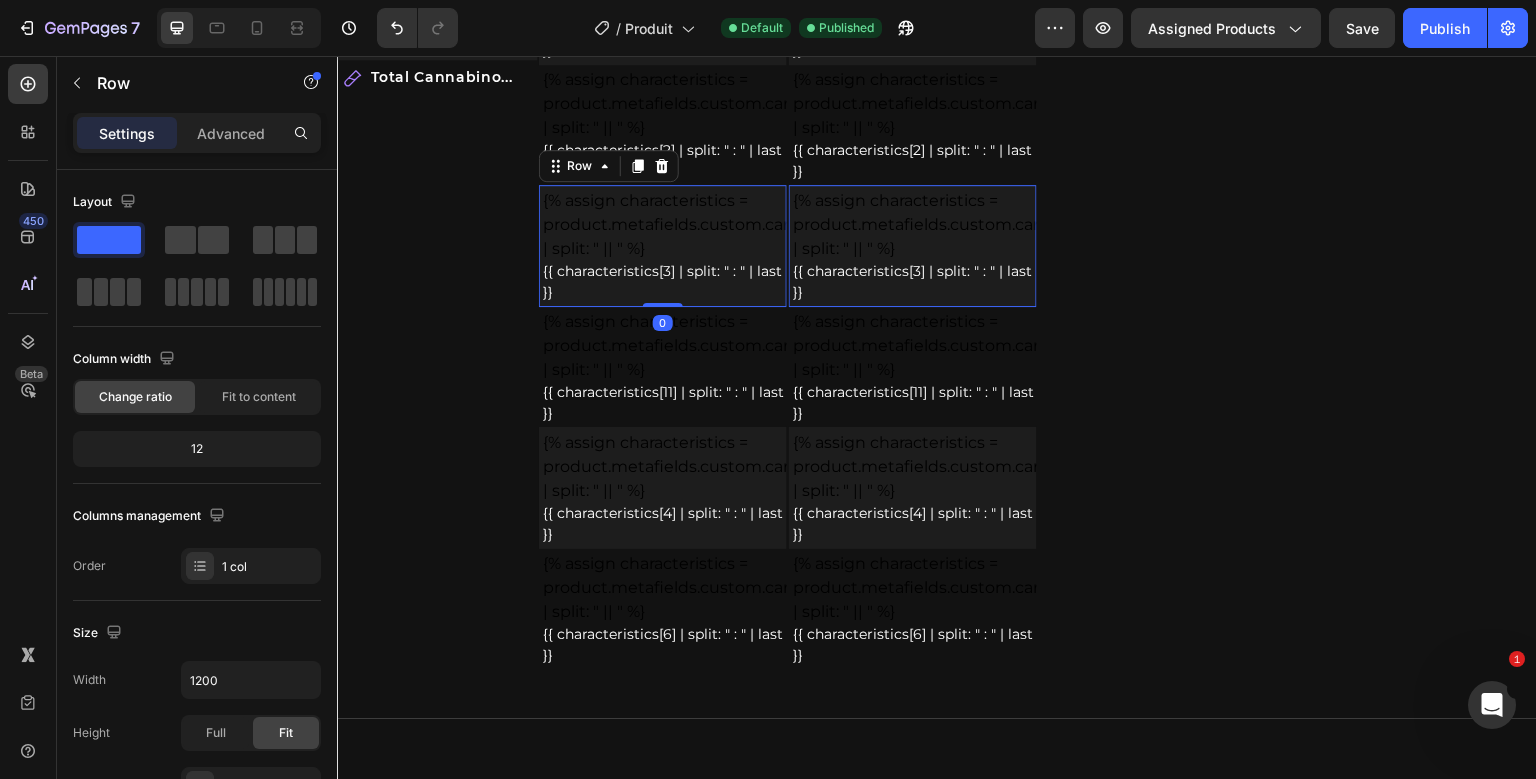 click on "Product Images Row beuh Product Title {% assign characteristics = product.metafields.custom.caracteristiques | split: " || " %}
{{ characteristics[1] | split: " : " | last }}
Custom Code Row {% assign characteristics = product.metafields.custom.caracteristiques | split: " || " %}
{{ characteristics[0] | split: " : " | last }}
Custom Code Row {% assign characteristics = product.metafields.custom.caracteristiques | split: " || " %}
{{ characteristics[2] | split: " : " | last }}
Custom Code Row {% assign characteristics = product.metafields.custom.caracteristiques | split: " || " %}
{{ characteristics[3] | split: " : " | last }}
Custom Code Row   0 {% assign characteristics = product.metafields.custom.caracteristiques | split: " || " %}
{{ characteristics[11] | split: " : " | last }}
Custom Code Row {% assign characteristics = product.metafields.custom.caracteristiques | split: " || " %}
Custom Code Row" at bounding box center [663, 87] 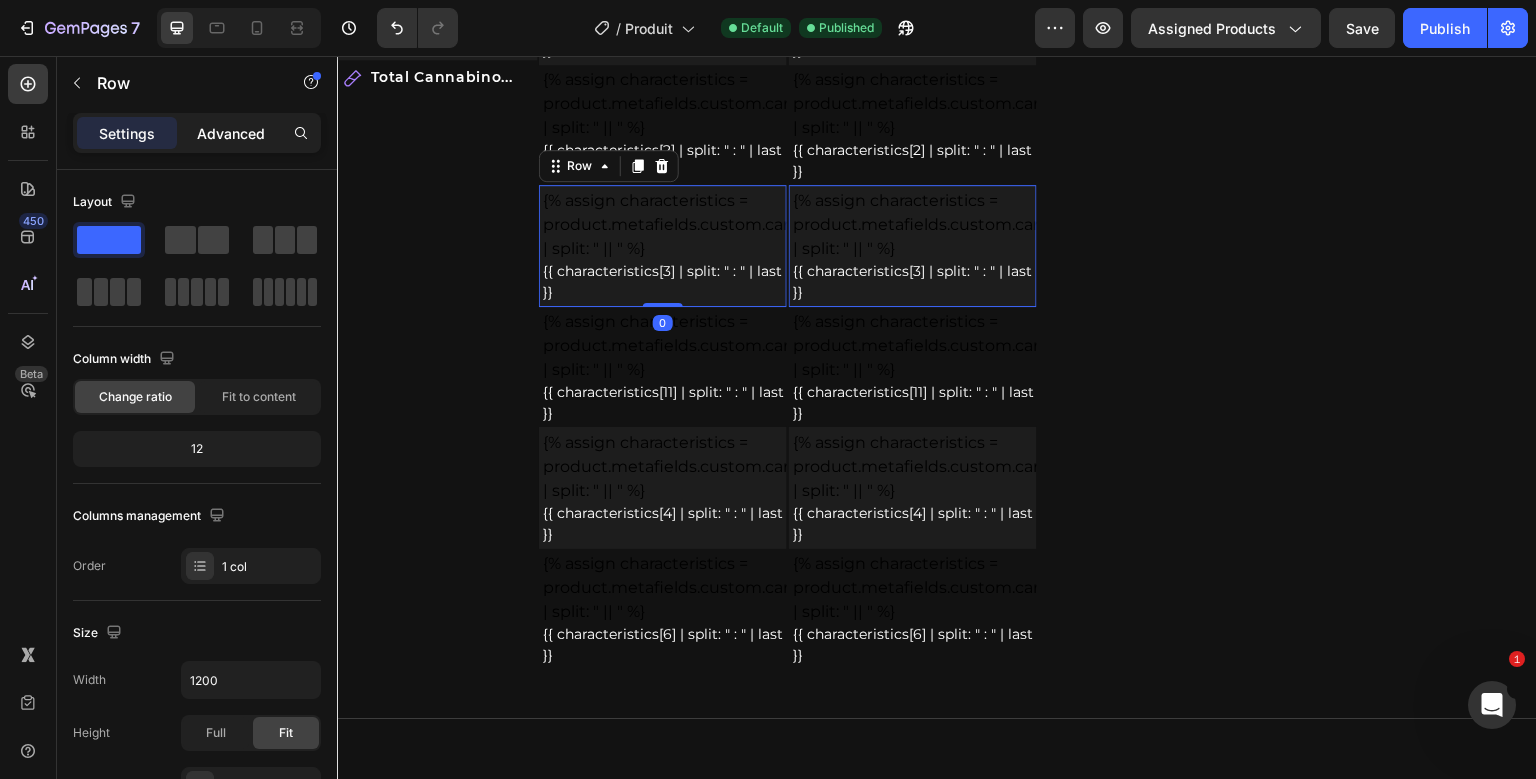 click on "Advanced" at bounding box center [231, 133] 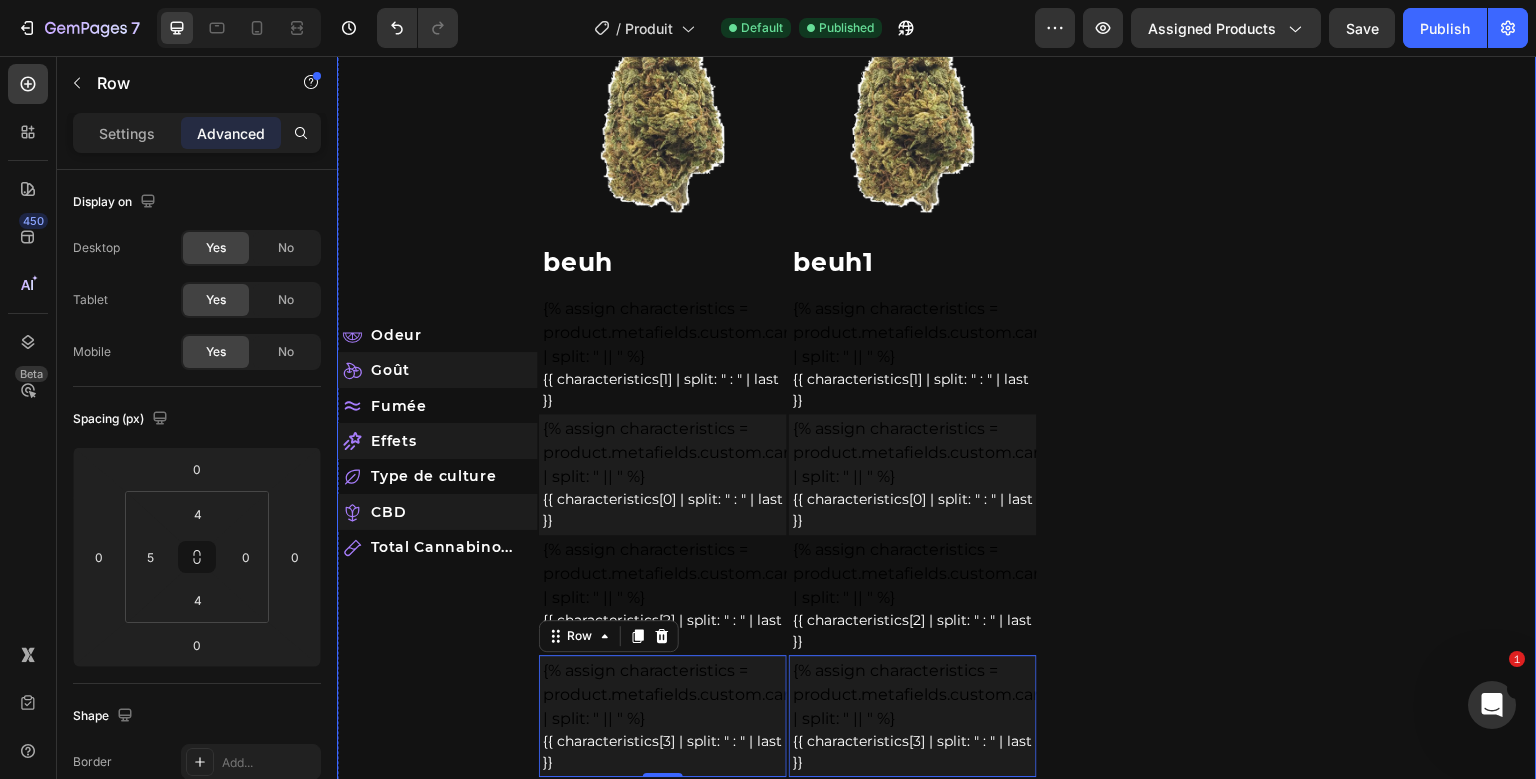 scroll, scrollTop: 5194, scrollLeft: 0, axis: vertical 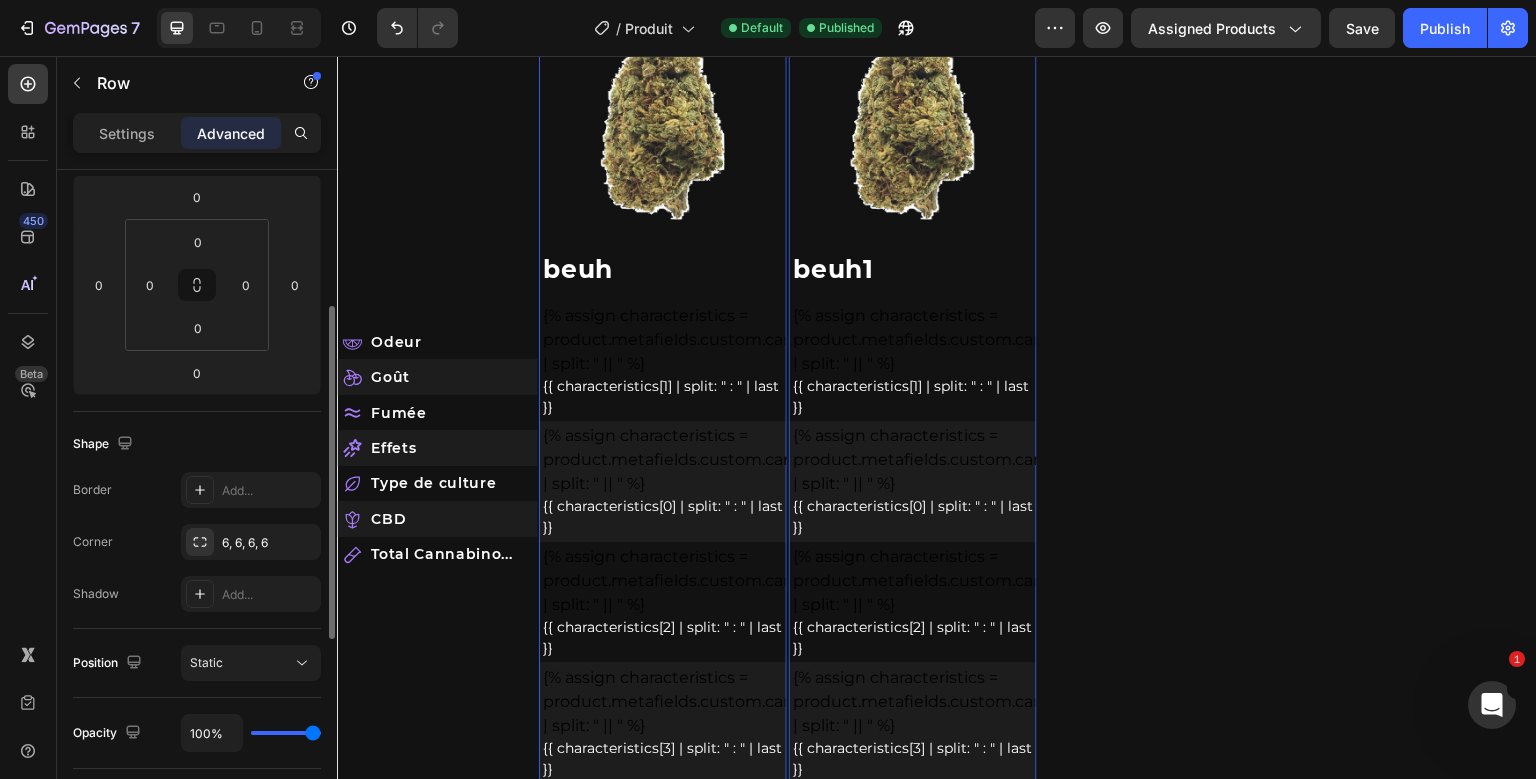 click on "Product Images Row beuh Product Title {% assign characteristics = product.metafields.custom.caracteristiques | split: " || " %}
{{ characteristics[1] | split: " : " | last }}
Custom Code Row {% assign characteristics = product.metafields.custom.caracteristiques | split: " || " %}
{{ characteristics[0] | split: " : " | last }}
Custom Code Row {% assign characteristics = product.metafields.custom.caracteristiques | split: " || " %}
{{ characteristics[2] | split: " : " | last }}
Custom Code Row {% assign characteristics = product.metafields.custom.caracteristiques | split: " || " %}
{{ characteristics[3] | split: " : " | last }}
Custom Code Row {% assign characteristics = product.metafields.custom.caracteristiques | split: " || " %}
{{ characteristics[11] | split: " : " | last }}
Custom Code Row {% assign characteristics = product.metafields.custom.caracteristiques | split: " || " %}
Custom Code Row" at bounding box center (663, 564) 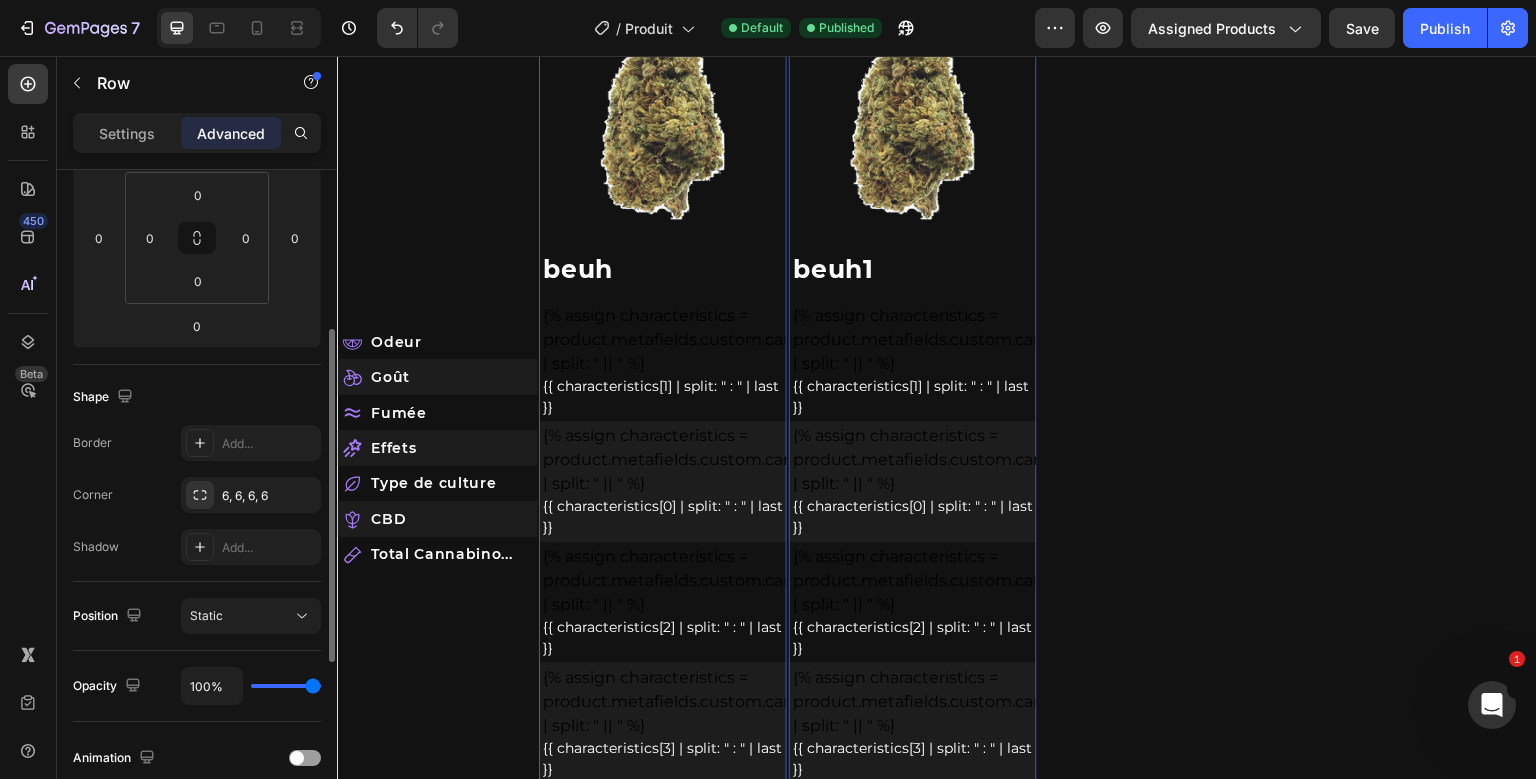 scroll, scrollTop: 318, scrollLeft: 0, axis: vertical 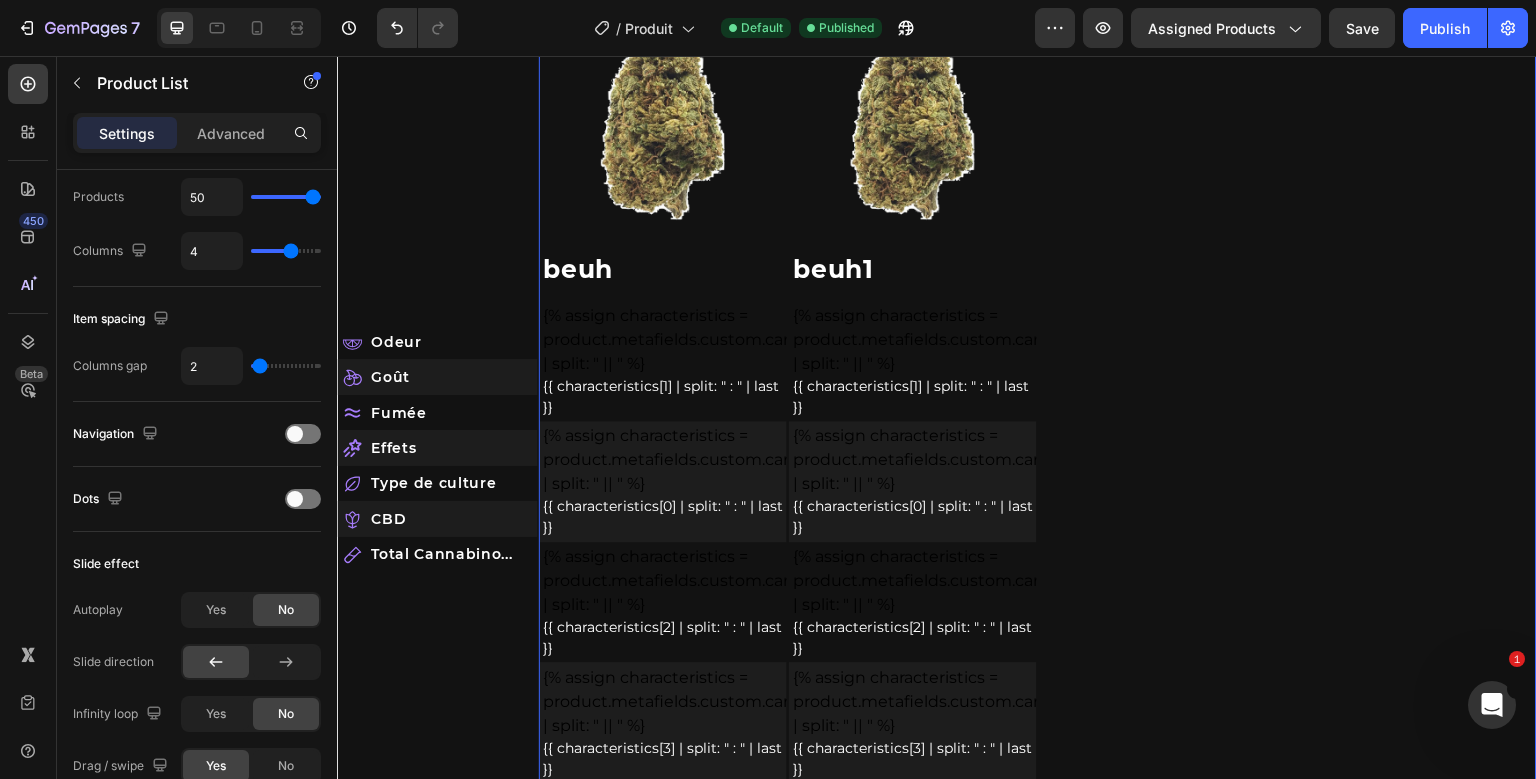 click on "Product Images Row beuh Product Title {% assign characteristics = product.metafields.custom.caracteristiques | split: " || " %}
{{ characteristics[1] | split: " : " | last }}
Custom Code Row {% assign characteristics = product.metafields.custom.caracteristiques | split: " || " %}
{{ characteristics[0] | split: " : " | last }}
Custom Code Row {% assign characteristics = product.metafields.custom.caracteristiques | split: " || " %}
{{ characteristics[2] | split: " : " | last }}
Custom Code Row {% assign characteristics = product.metafields.custom.caracteristiques | split: " || " %}
{{ characteristics[3] | split: " : " | last }}
Custom Code Row {% assign characteristics = product.metafields.custom.caracteristiques | split: " || " %}
{{ characteristics[11] | split: " : " | last }}
Custom Code Row {% assign characteristics = product.metafields.custom.caracteristiques | split: " || " %}
Custom Code Row" at bounding box center (1038, 564) 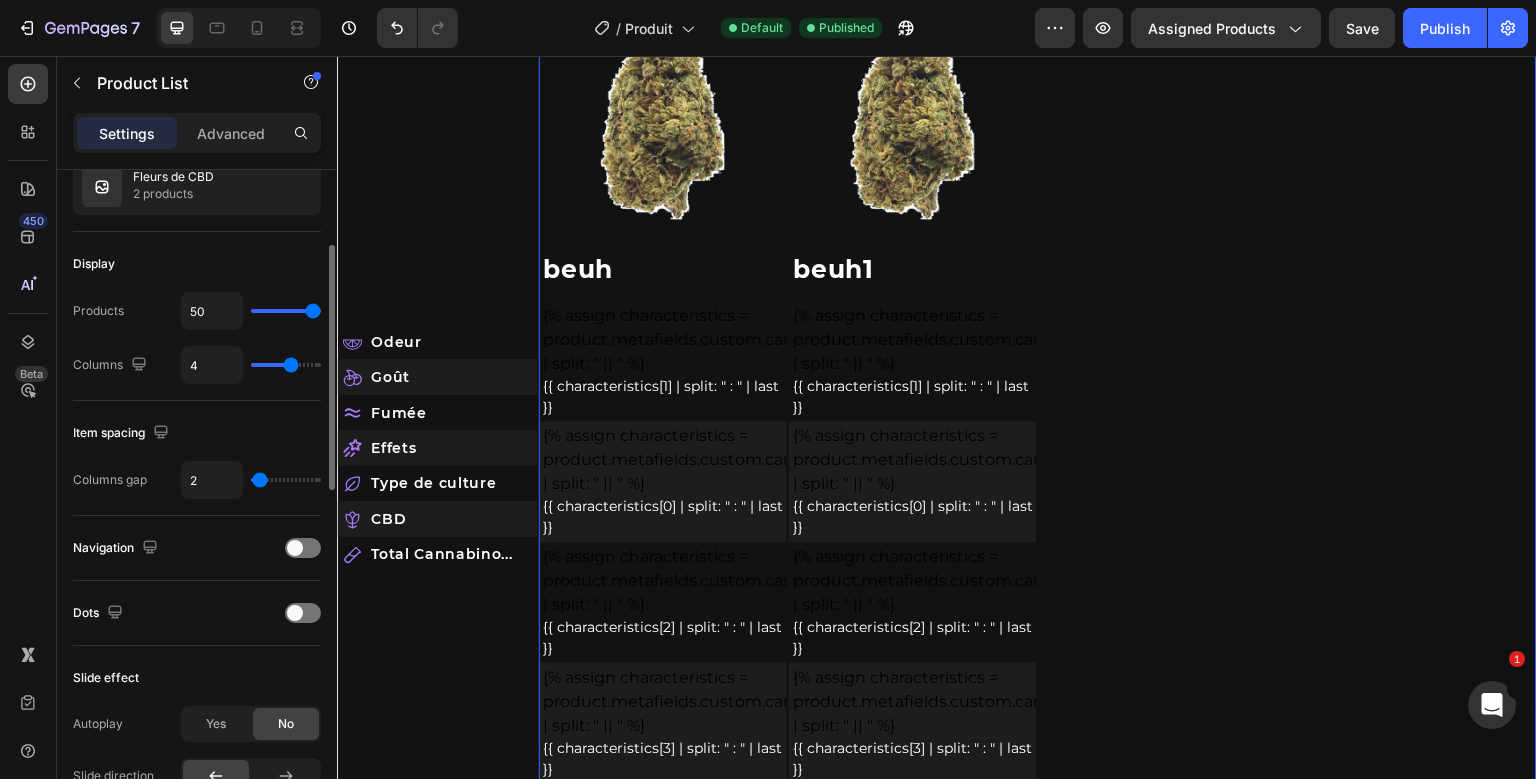 scroll, scrollTop: 204, scrollLeft: 0, axis: vertical 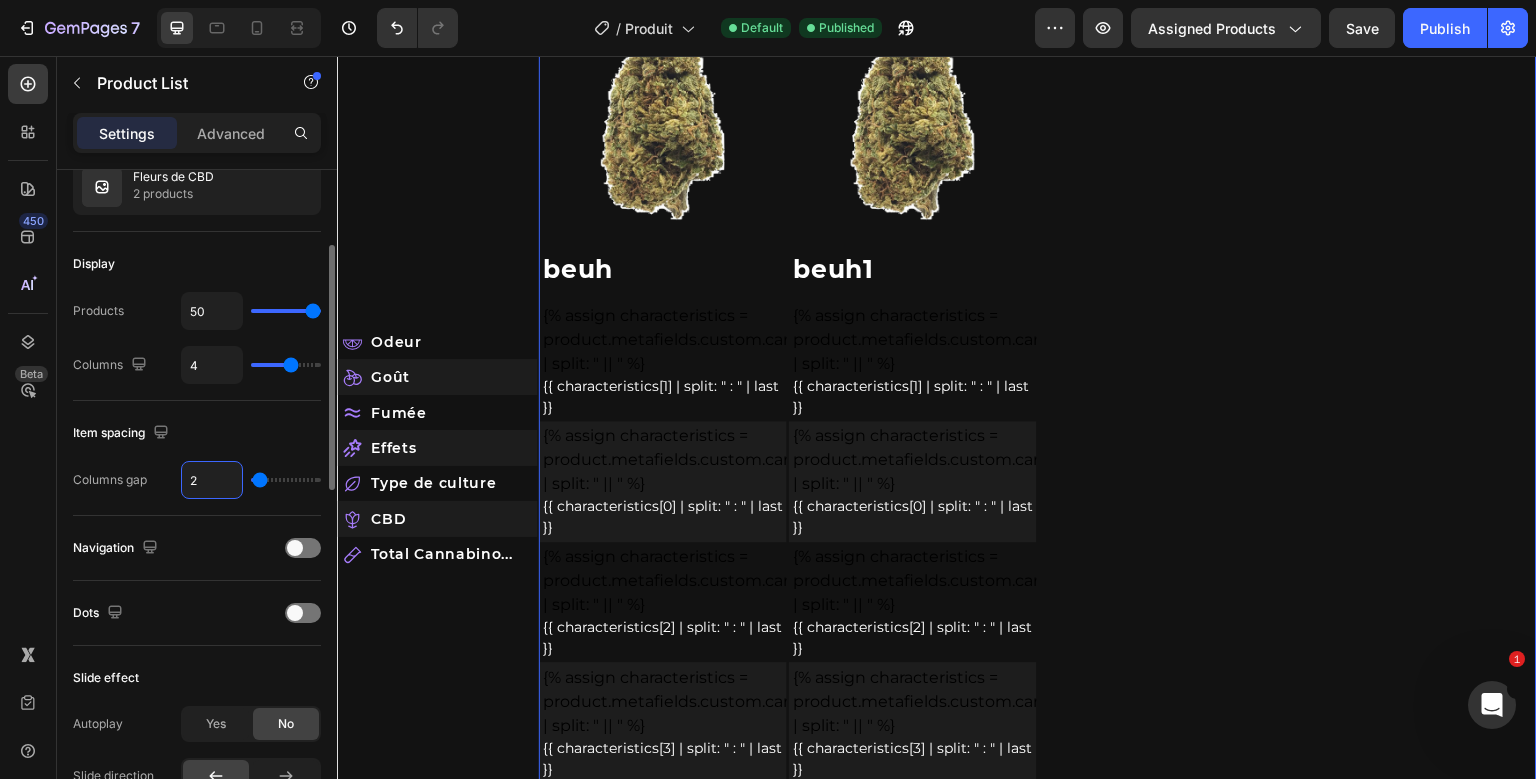 click on "2" at bounding box center [212, 480] 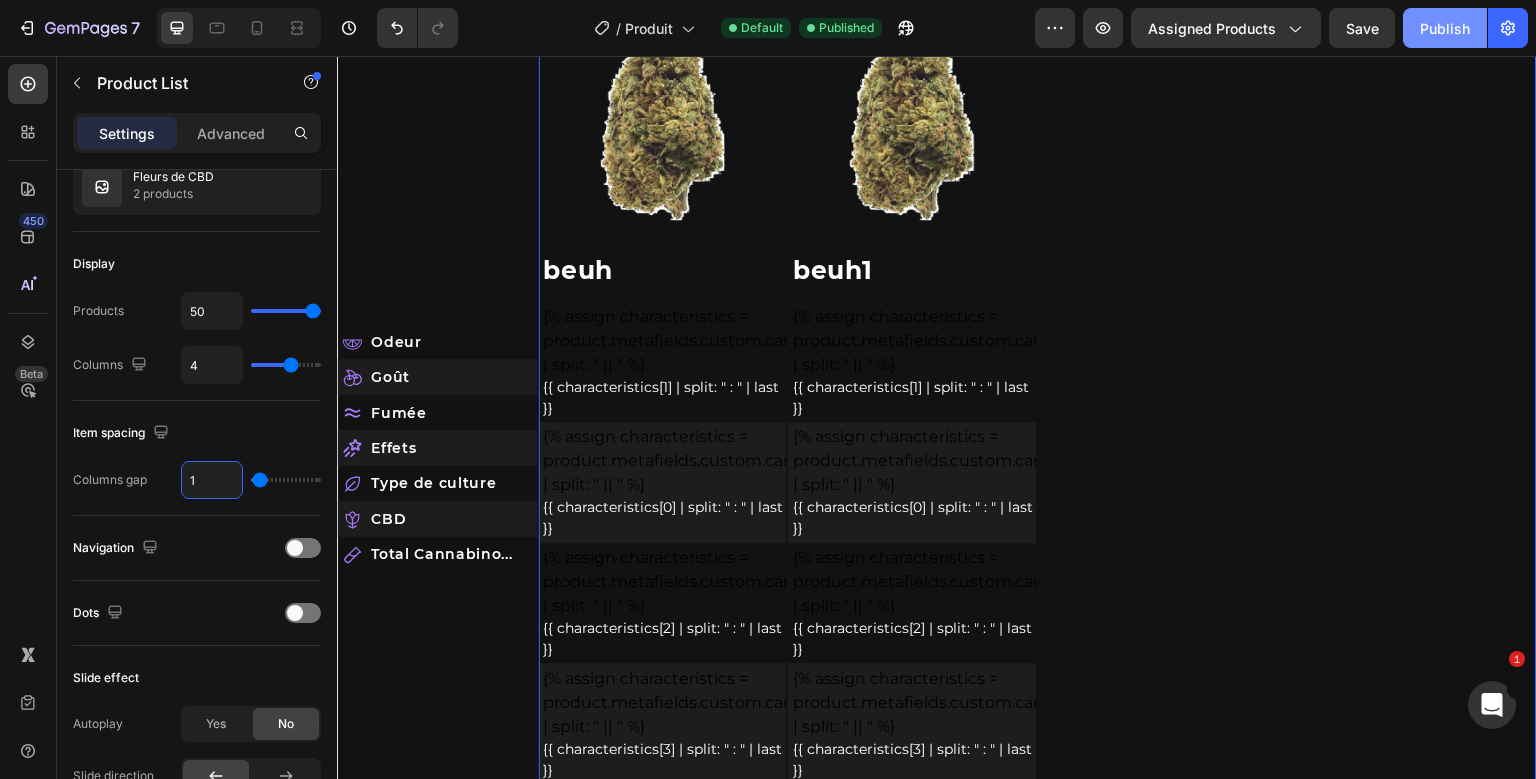 type on "1" 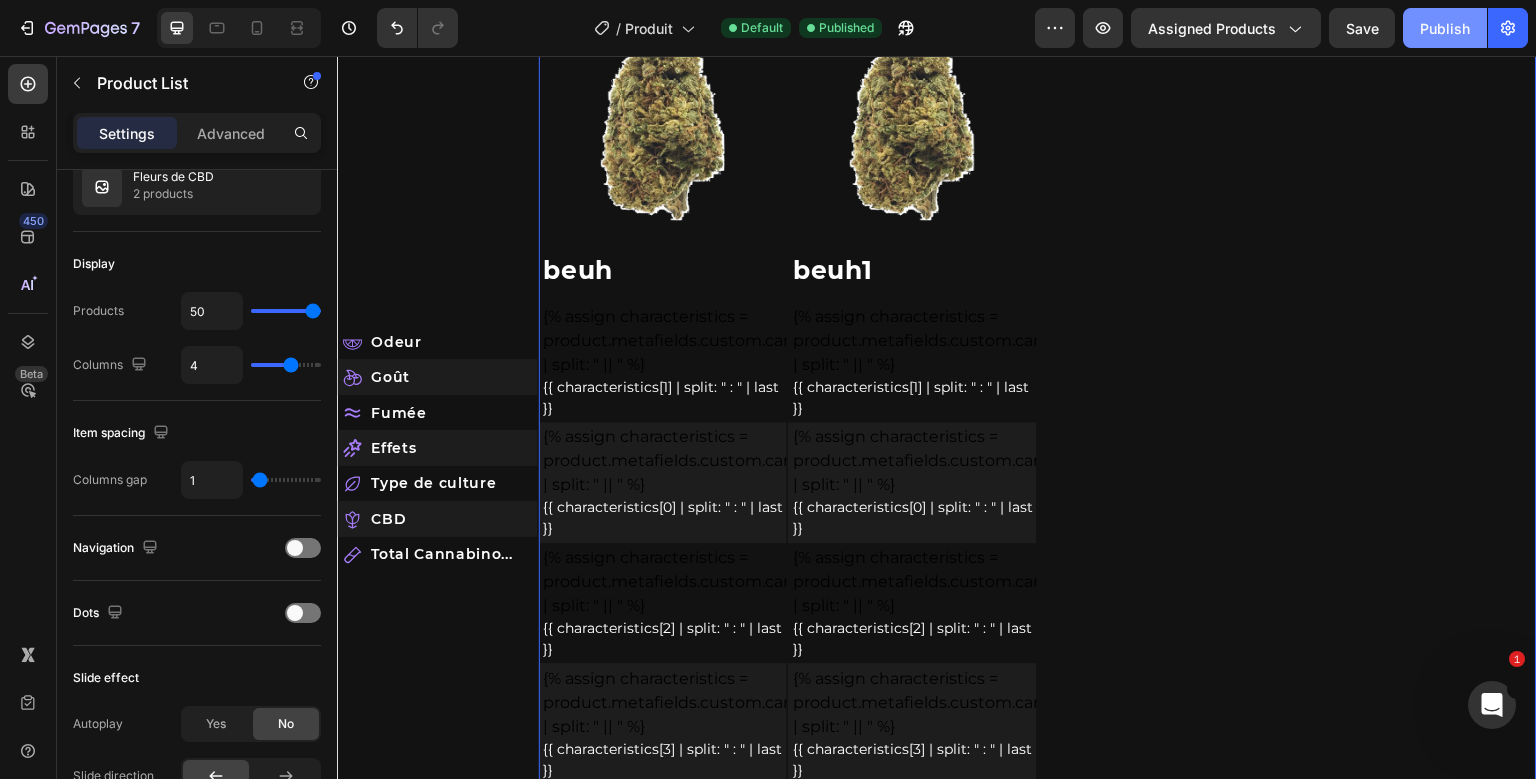 click on "Publish" at bounding box center (1445, 28) 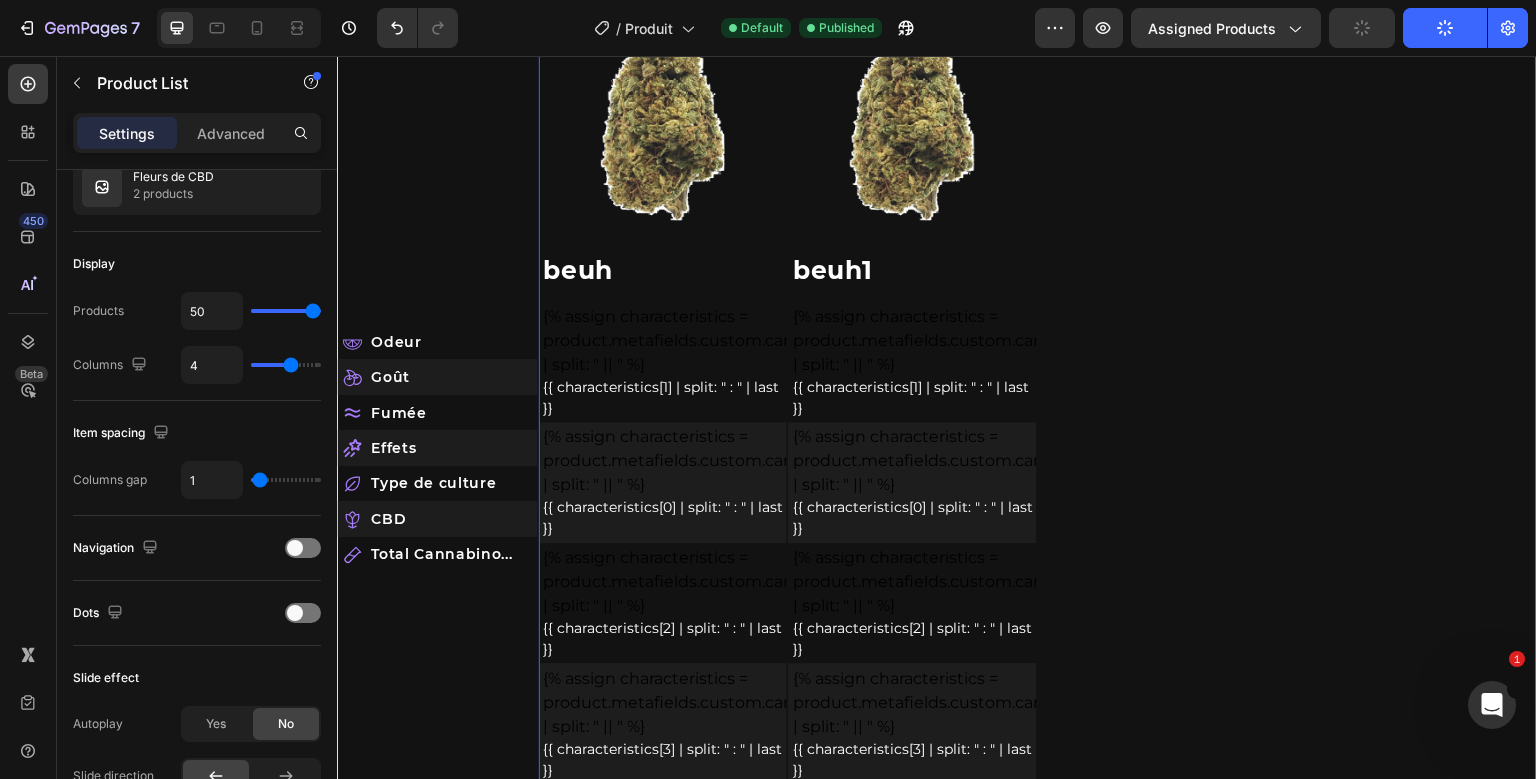 click on "Product Images Row beuh Product Title {% assign characteristics = product.metafields.custom.caracteristiques | split: " || " %}
{{ characteristics[1] | split: " : " | last }}
Custom Code Row {% assign characteristics = product.metafields.custom.caracteristiques | split: " || " %}
{{ characteristics[0] | split: " : " | last }}
Custom Code Row {% assign characteristics = product.metafields.custom.caracteristiques | split: " || " %}
{{ characteristics[2] | split: " : " | last }}
Custom Code Row {% assign characteristics = product.metafields.custom.caracteristiques | split: " || " %}
{{ characteristics[3] | split: " : " | last }}
Custom Code Row {% assign characteristics = product.metafields.custom.caracteristiques | split: " || " %}
{{ characteristics[11] | split: " : " | last }}
Custom Code Row {% assign characteristics = product.metafields.custom.caracteristiques | split: " || " %}
Custom Code Row" at bounding box center (1038, 565) 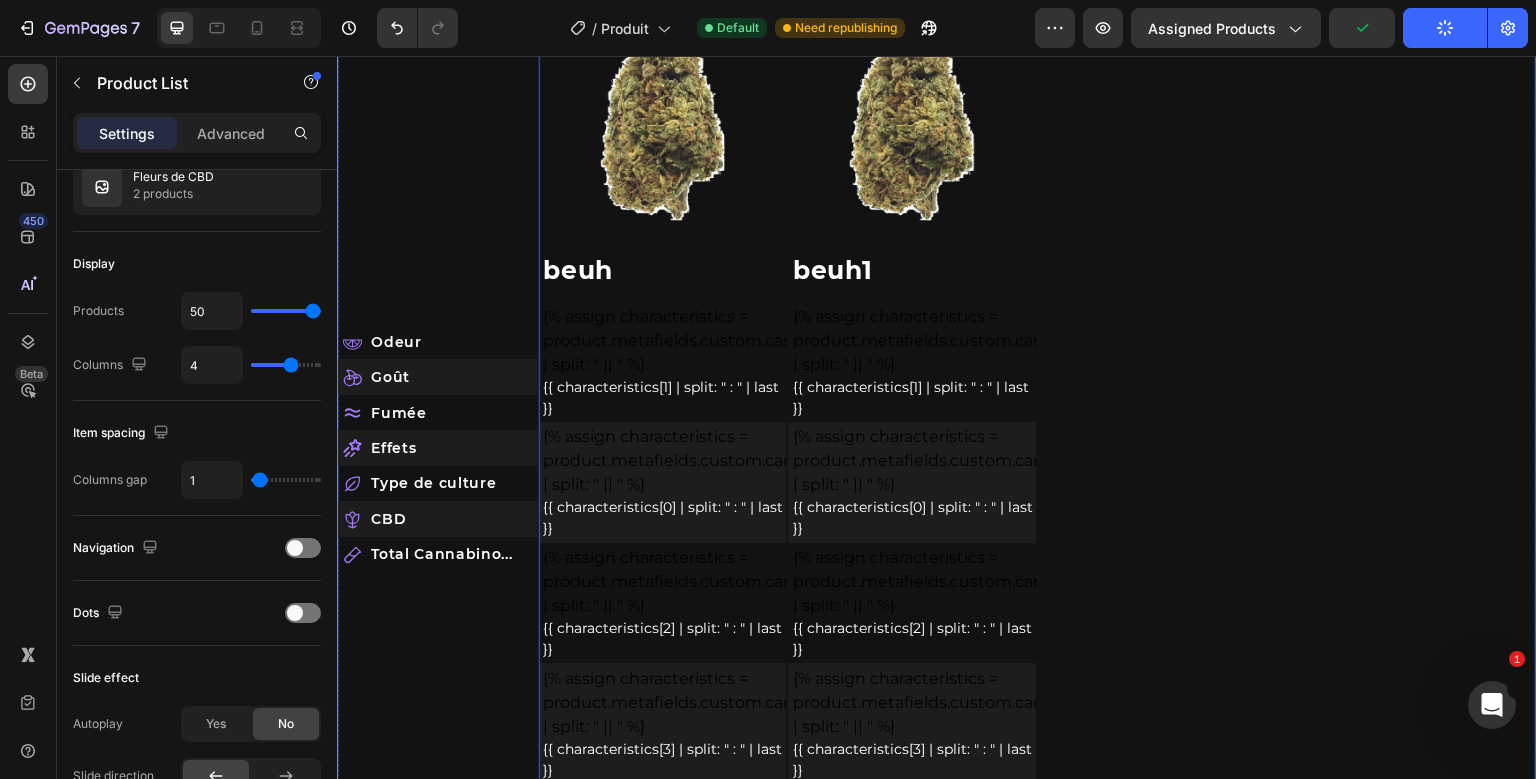 scroll, scrollTop: 0, scrollLeft: 0, axis: both 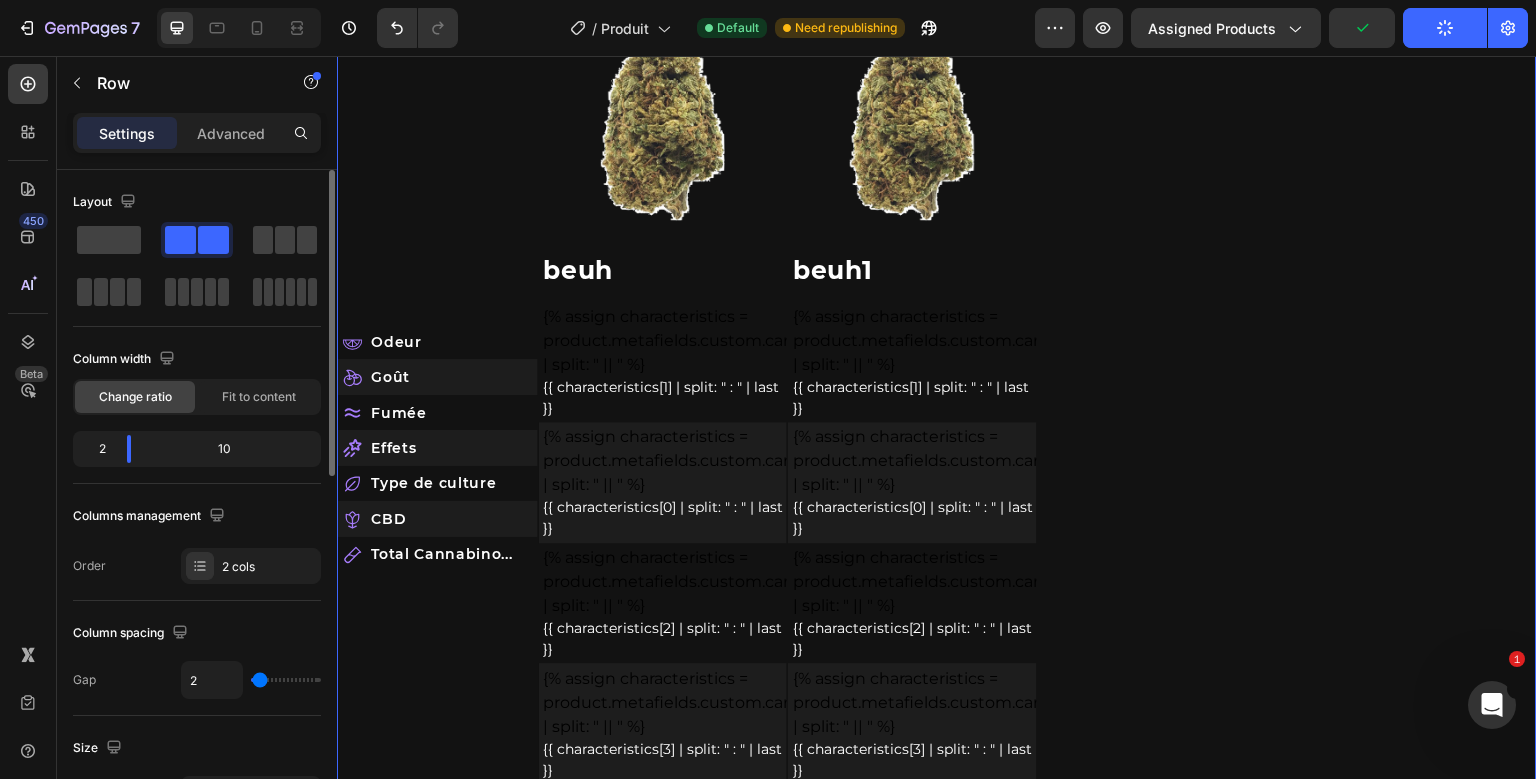 click on "Produits similaires Text Block Row
Odeur Item List Row
Goût Item List Row
Fumée Item List Row
Effets Item List Row
Type de culture Item List Row
CBD Item List Row
Total Cannabino... Item List Row Product Images Row beuh Product Title {% assign characteristics = product.metafields.custom.caracteristiques | split: " || " %}
{{ characteristics[1] | split: " : " | last }}
Custom Code Row {% assign characteristics = product.metafields.custom.caracteristiques | split: " || " %}
{{ characteristics[0] | split: " : " | last }}
Custom Code Row {% assign characteristics = product.metafields.custom.caracteristiques | split: " || " %}
{{ characteristics[2] | split: " : " | last }}
Custom Code Row {% assign characteristics = product.metafields.custom.caracteristiques | split: " || " %}
{{ characteristics[3] | split: " : " | last }}
Row" at bounding box center [937, 546] 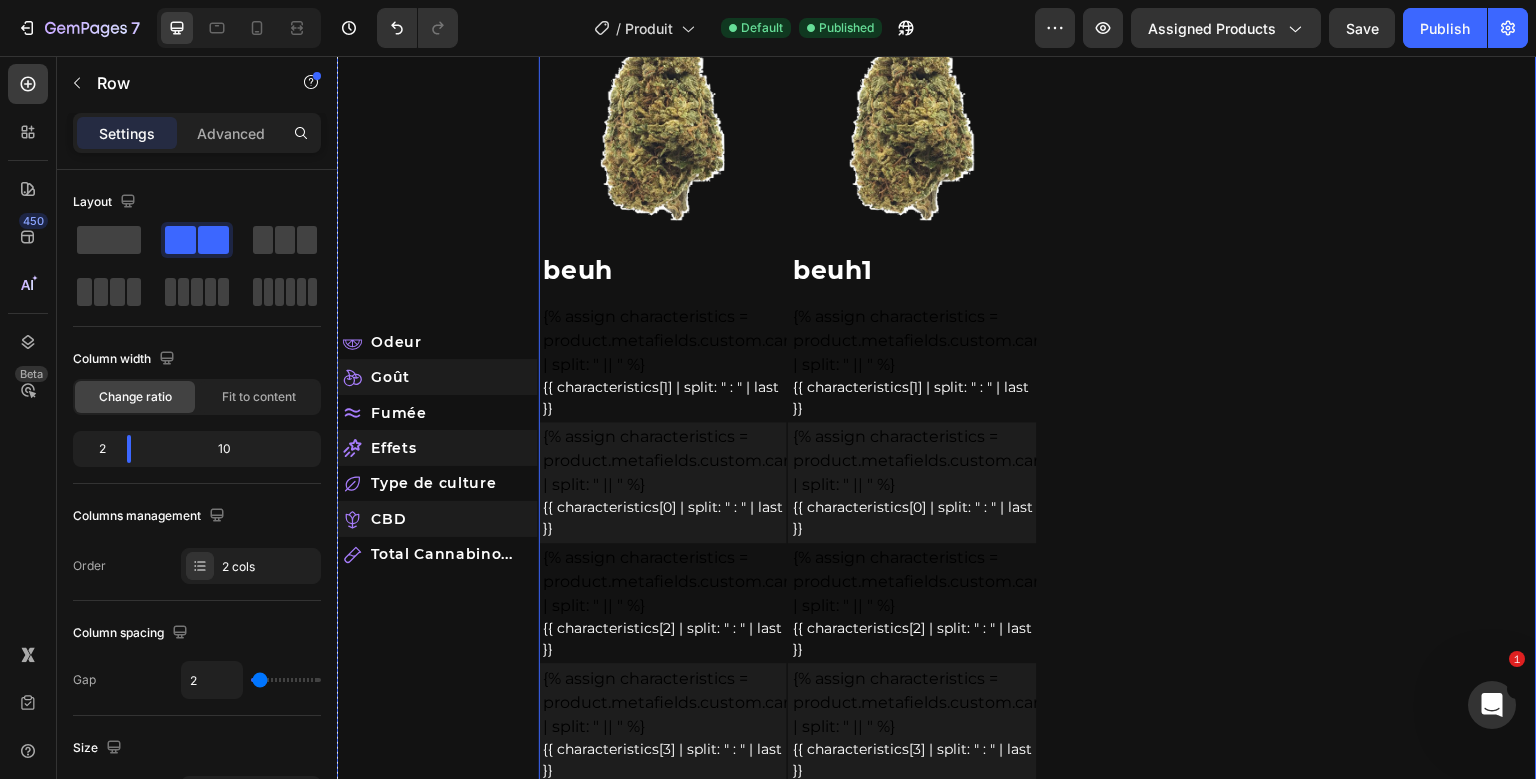 click on "Product Images Row beuh Product Title {% assign characteristics = product.metafields.custom.caracteristiques | split: " || " %}
{{ characteristics[1] | split: " : " | last }}
Custom Code Row {% assign characteristics = product.metafields.custom.caracteristiques | split: " || " %}
{{ characteristics[0] | split: " : " | last }}
Custom Code Row {% assign characteristics = product.metafields.custom.caracteristiques | split: " || " %}
{{ characteristics[2] | split: " : " | last }}
Custom Code Row {% assign characteristics = product.metafields.custom.caracteristiques | split: " || " %}
{{ characteristics[3] | split: " : " | last }}
Custom Code Row {% assign characteristics = product.metafields.custom.caracteristiques | split: " || " %}
{{ characteristics[11] | split: " : " | last }}
Custom Code Row {% assign characteristics = product.metafields.custom.caracteristiques | split: " || " %}
Custom Code Row" at bounding box center [1038, 565] 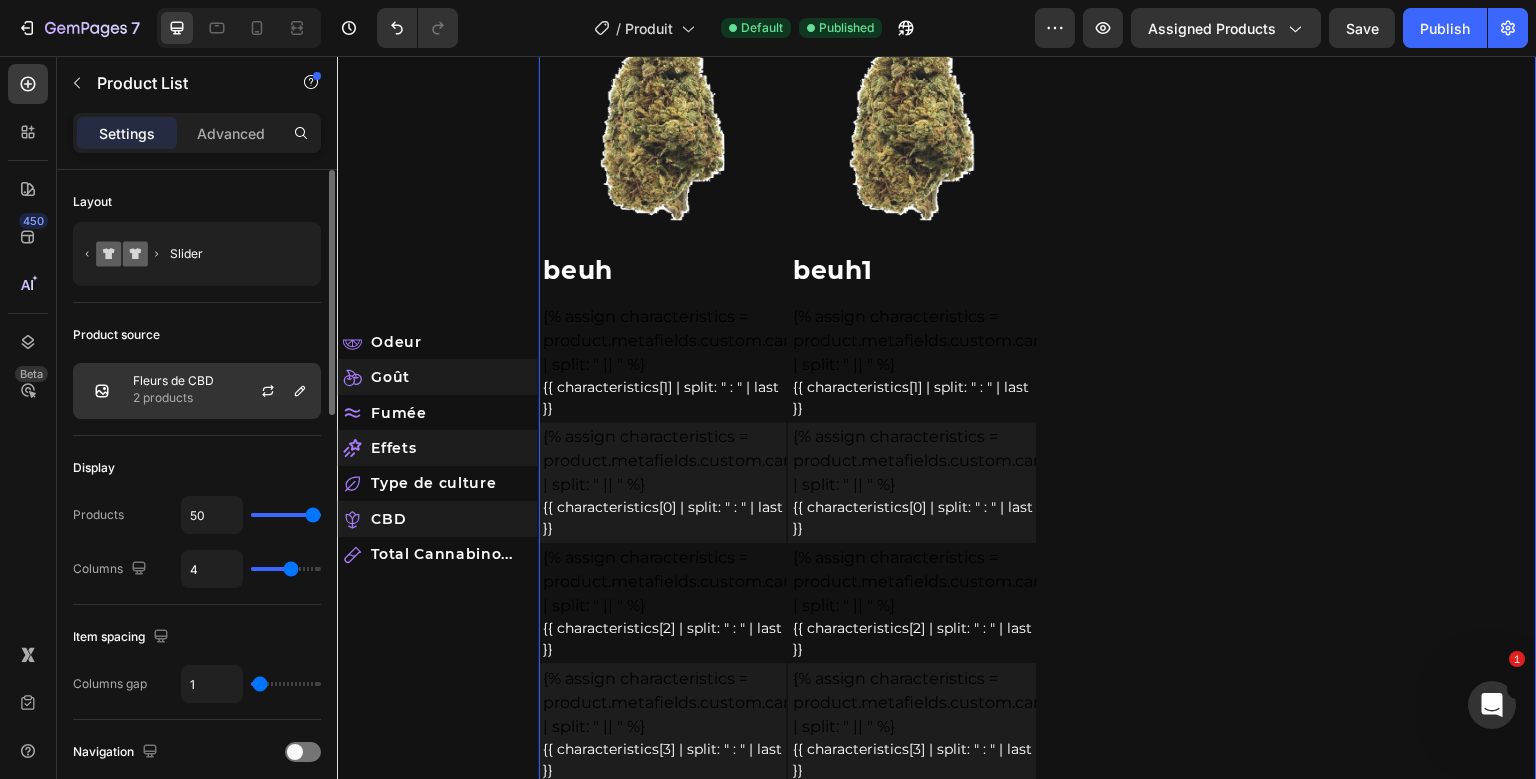 click at bounding box center (276, 391) 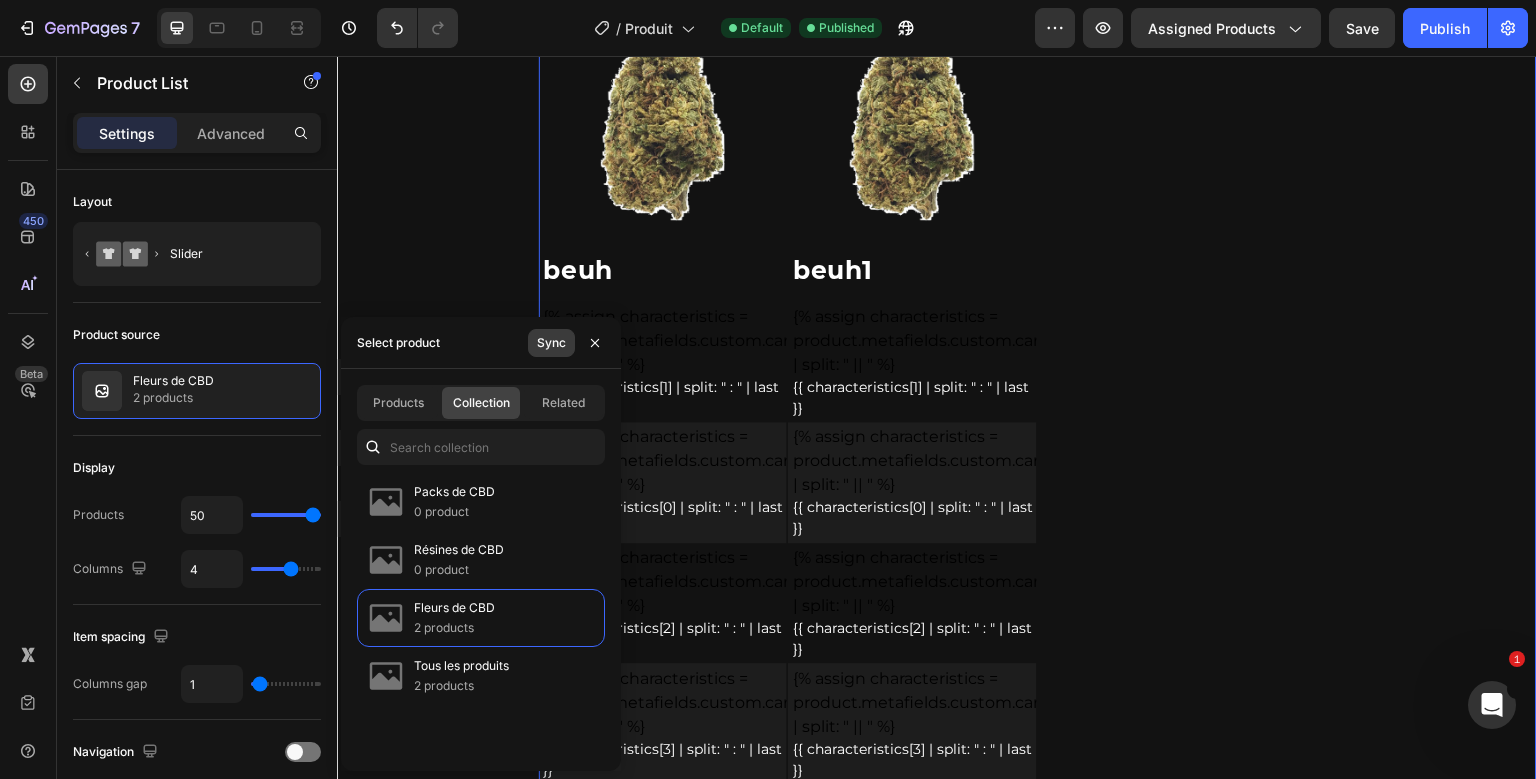 click on "Sync" at bounding box center (551, 343) 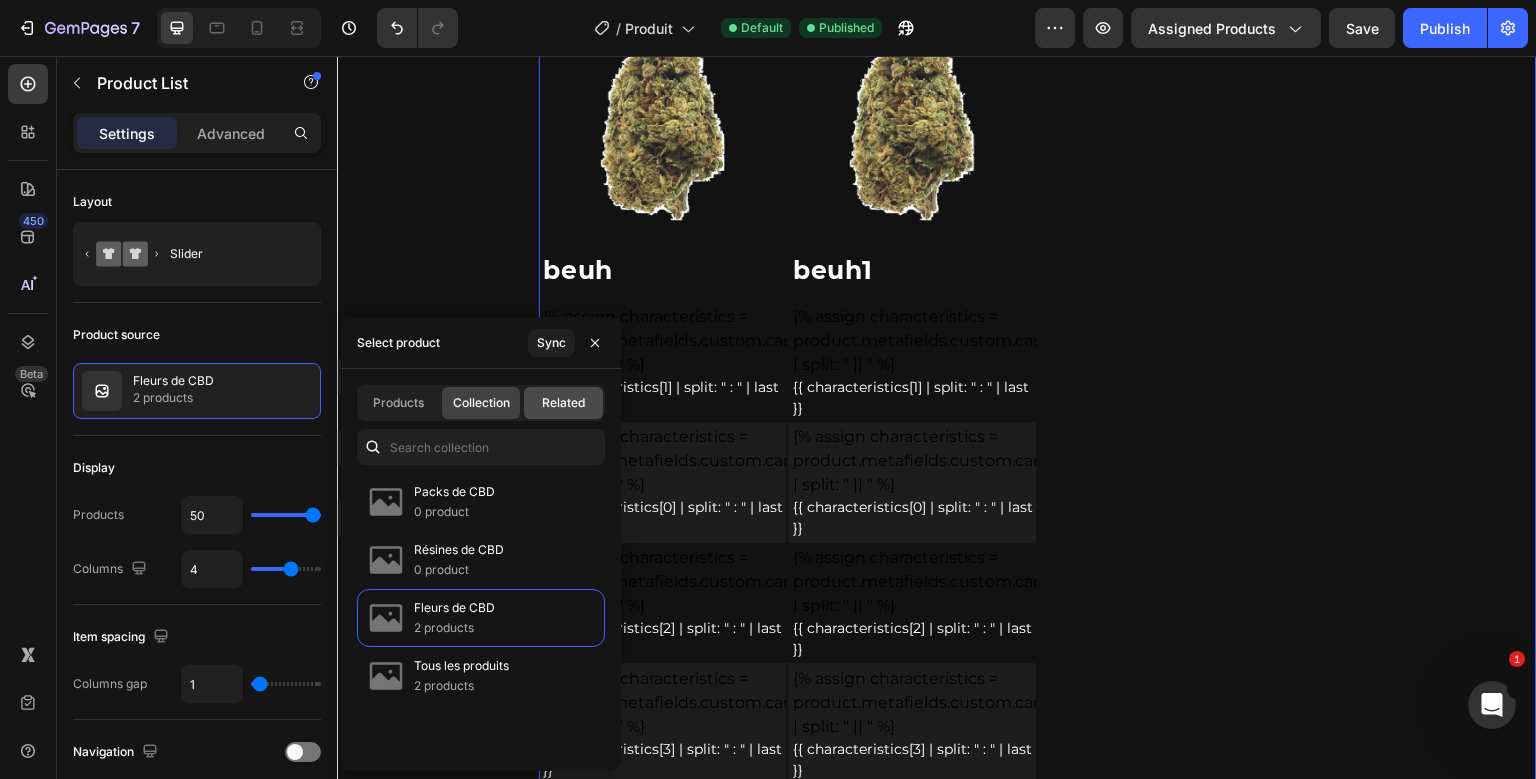 click on "Related" 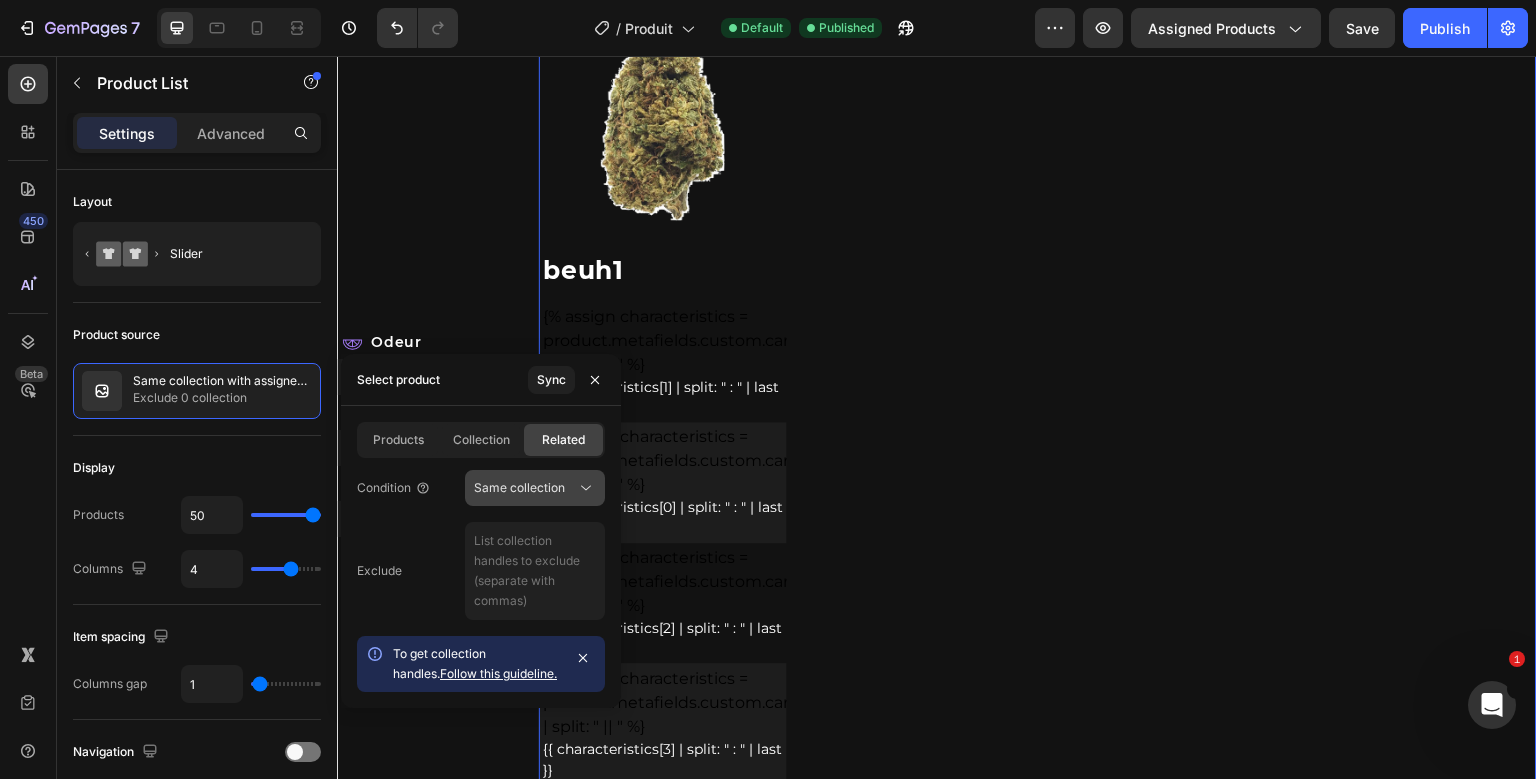 click on "Same collection" at bounding box center [519, 487] 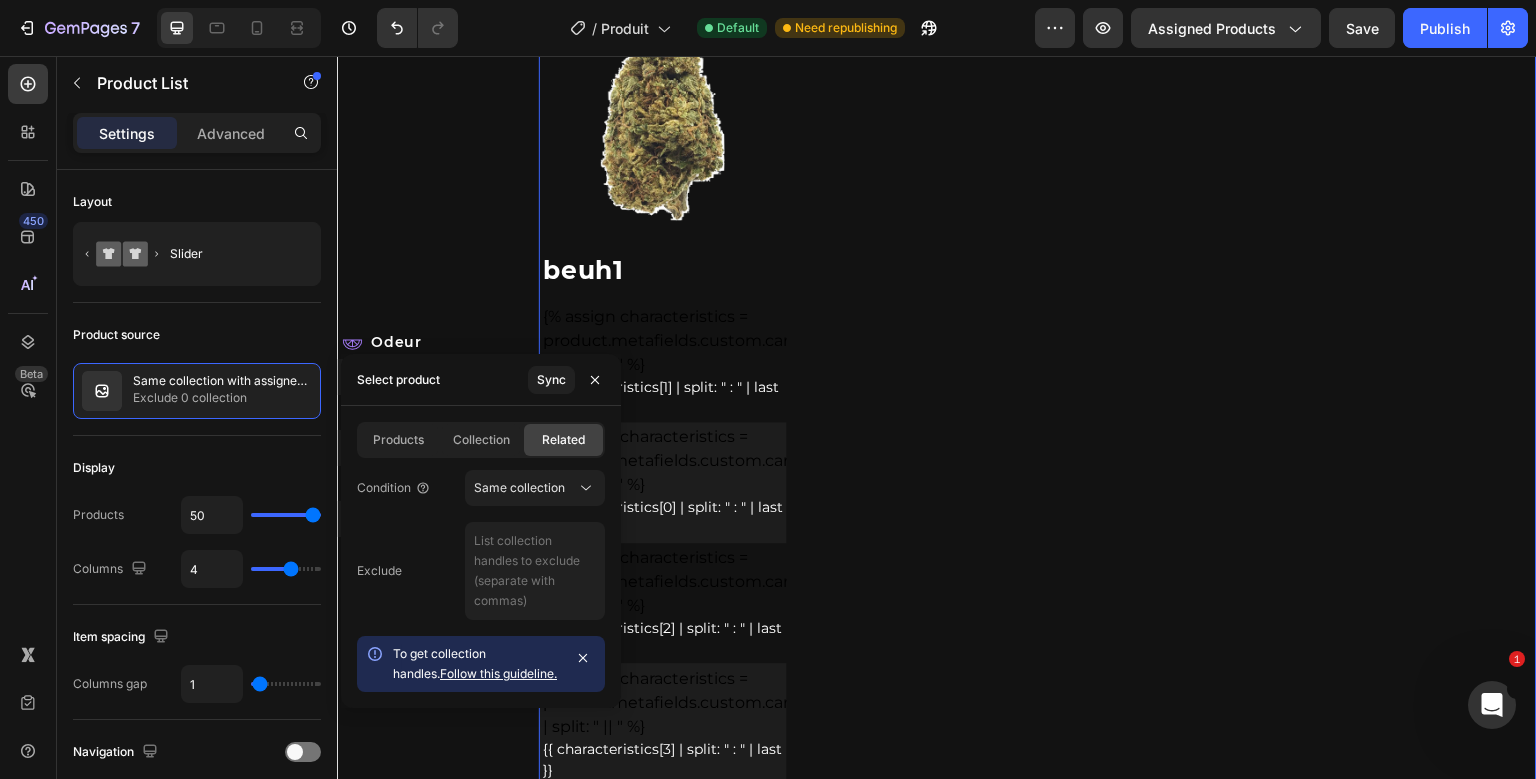 click on "Exclude" at bounding box center (481, 571) 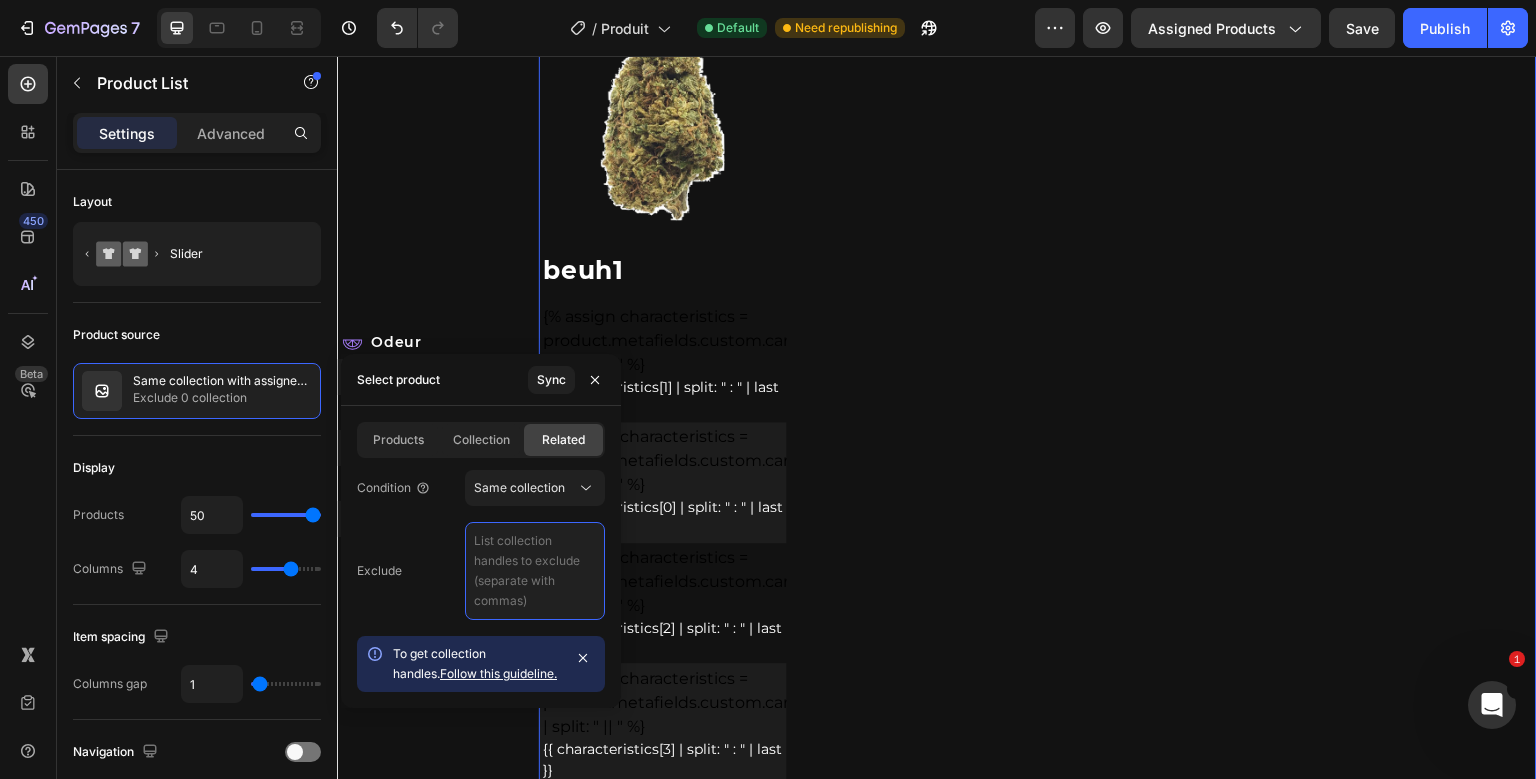 click at bounding box center [535, 571] 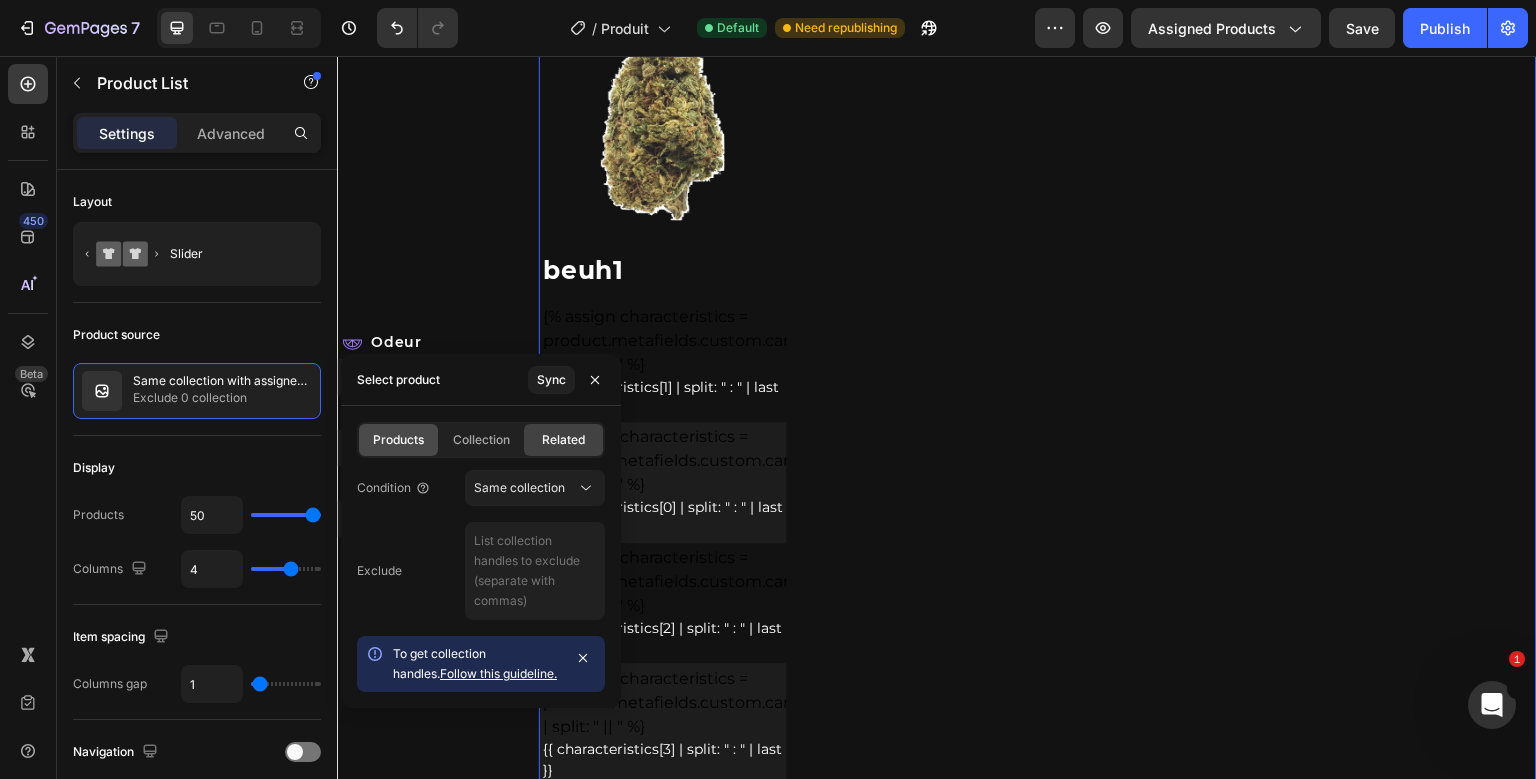 click on "Products" 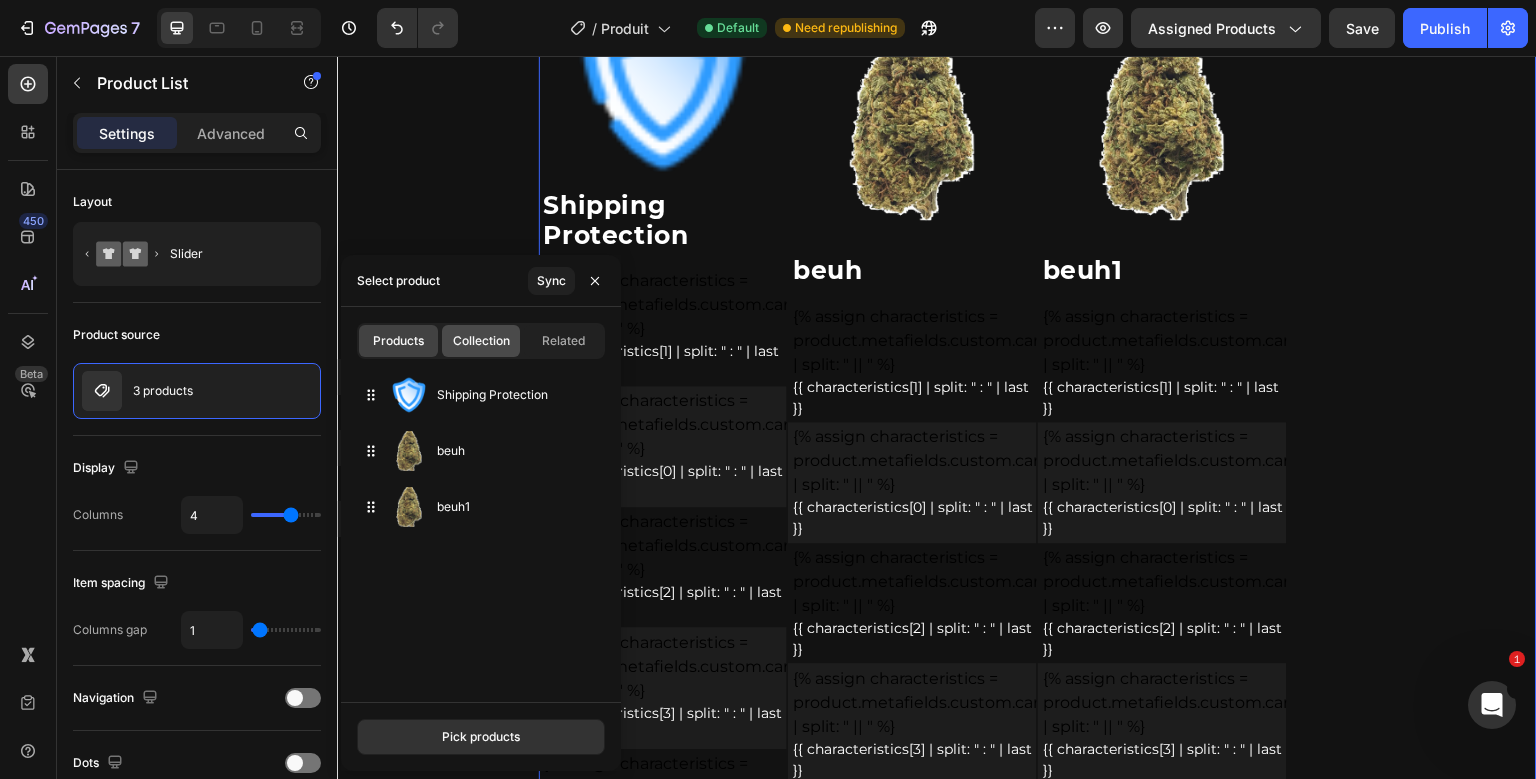 click on "Collection" 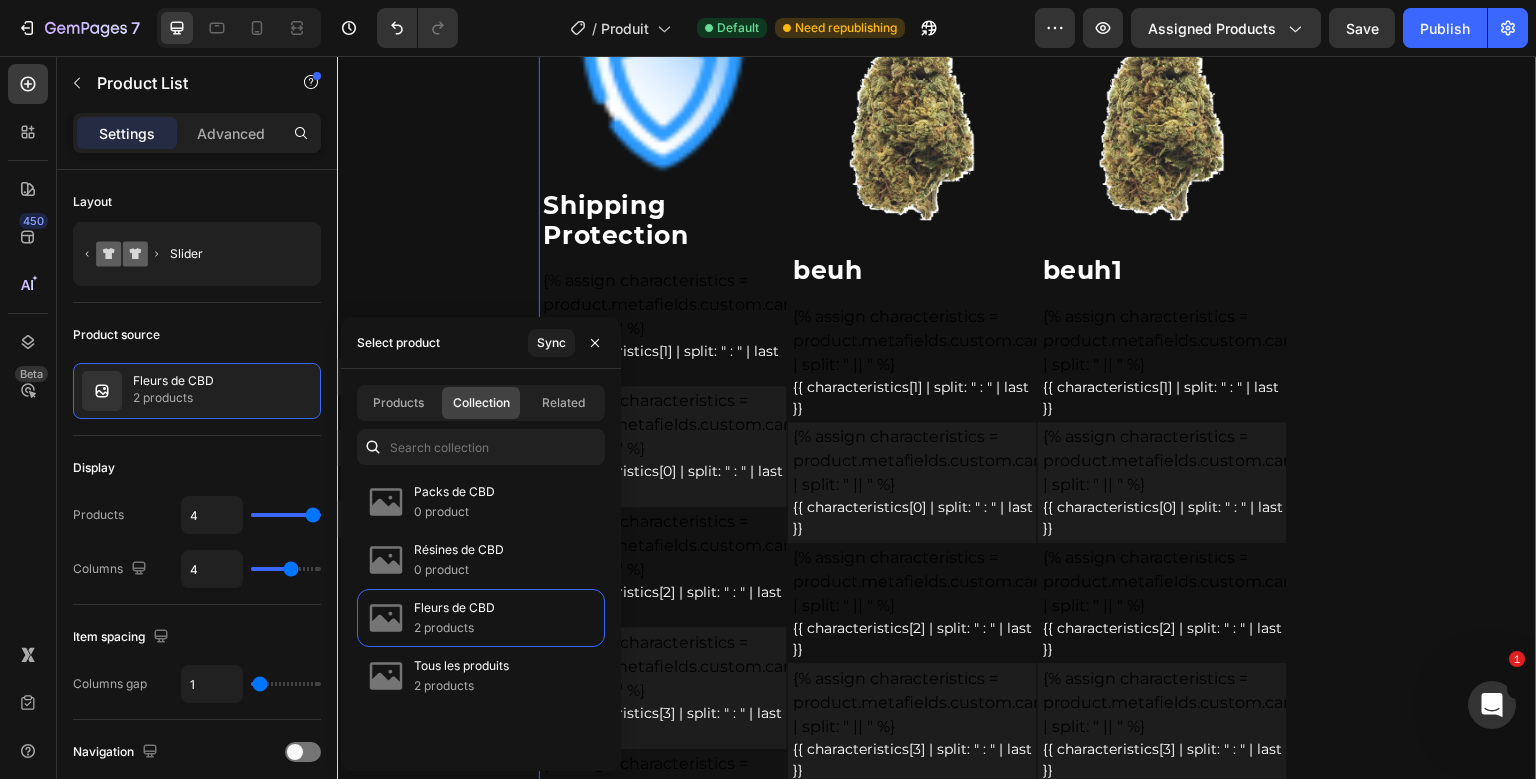 type on "50" 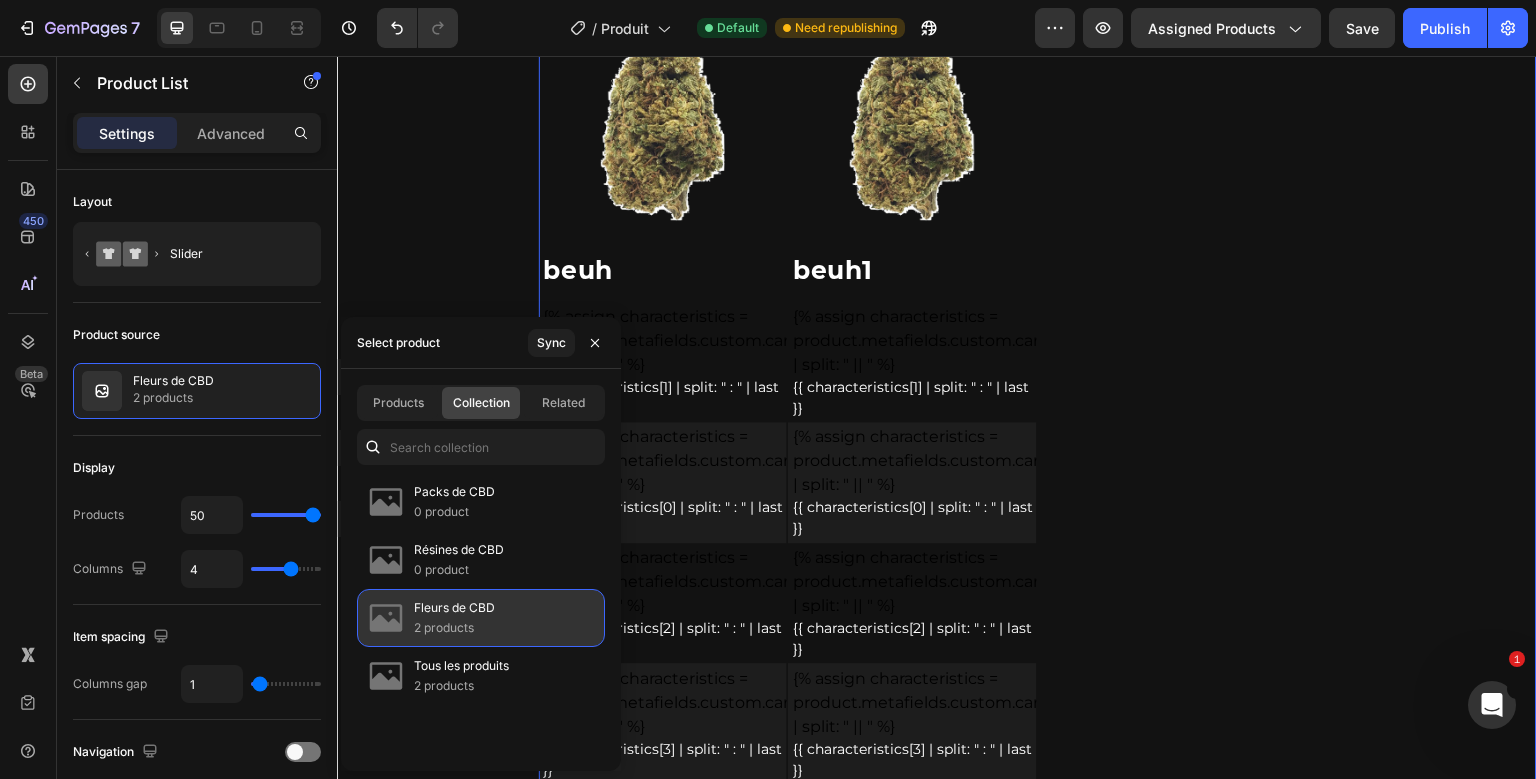 click on "2 products" at bounding box center (454, 628) 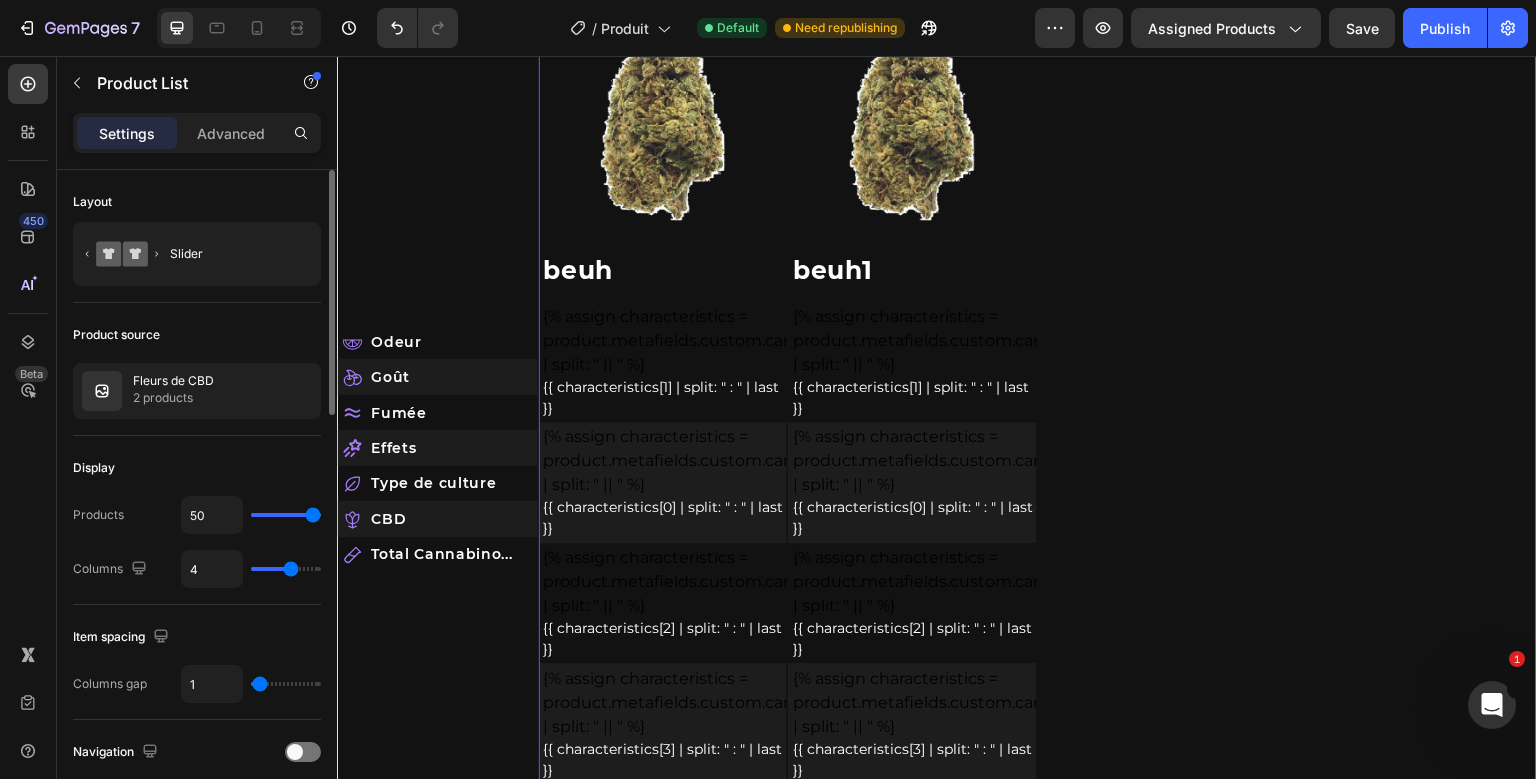 click on "Display Products 50 Columns 4" 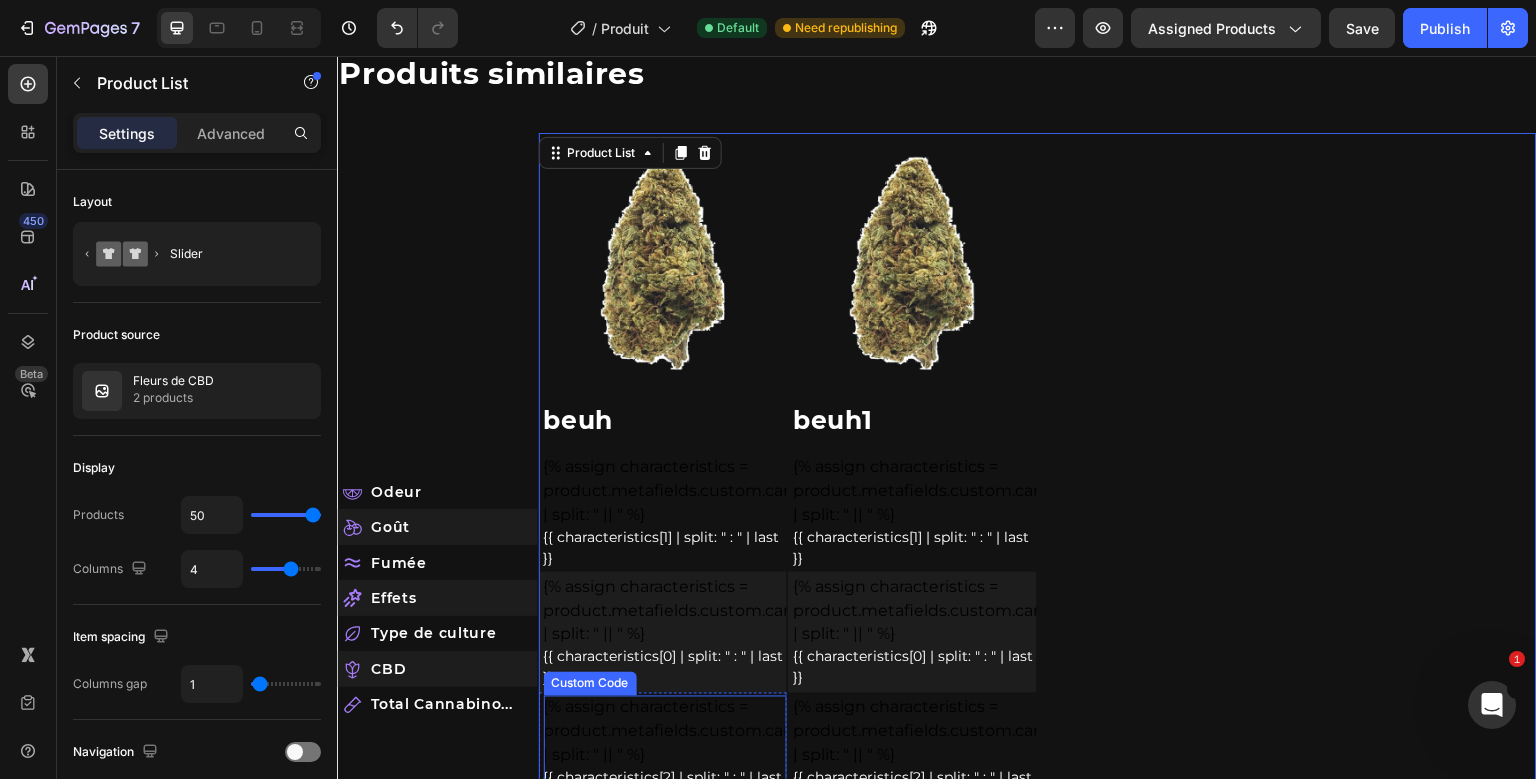 scroll, scrollTop: 4833, scrollLeft: 0, axis: vertical 